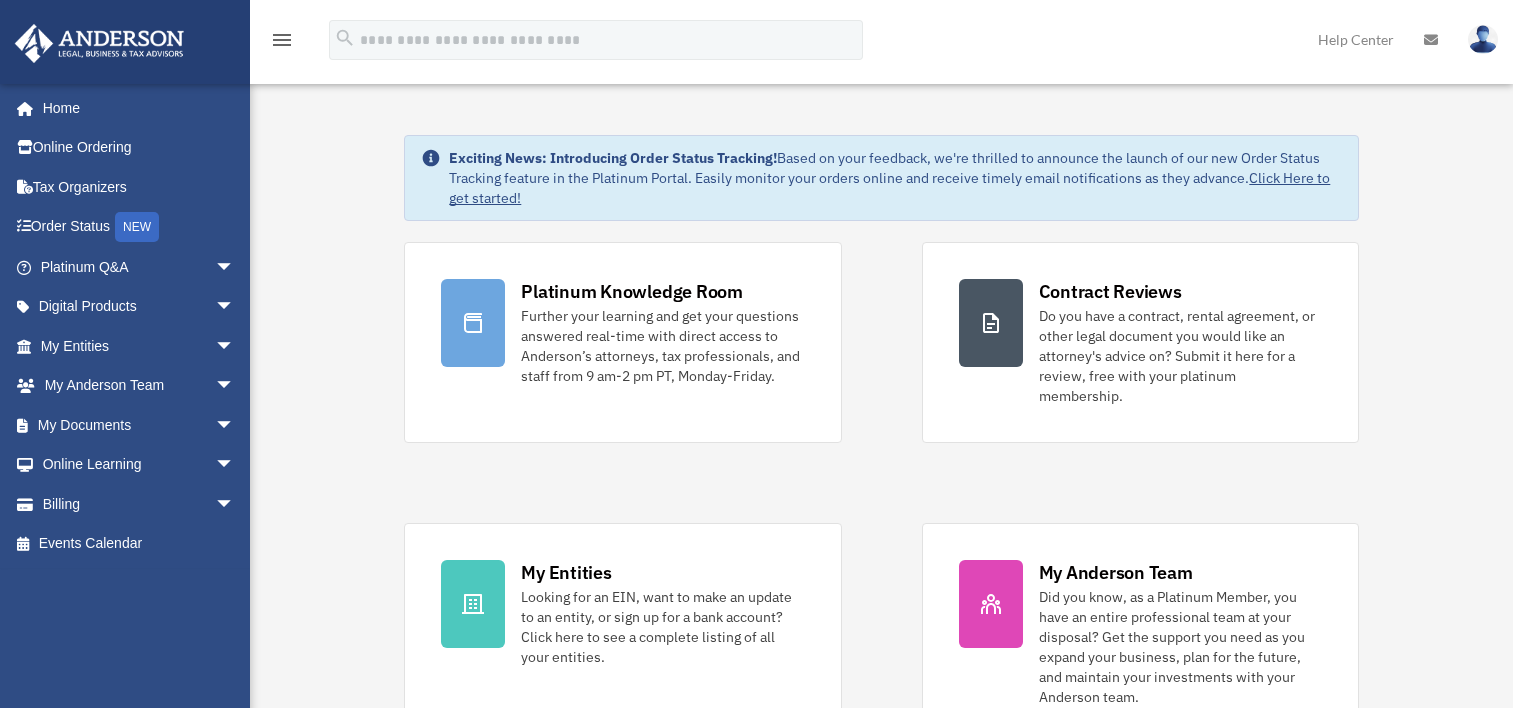 scroll, scrollTop: 0, scrollLeft: 0, axis: both 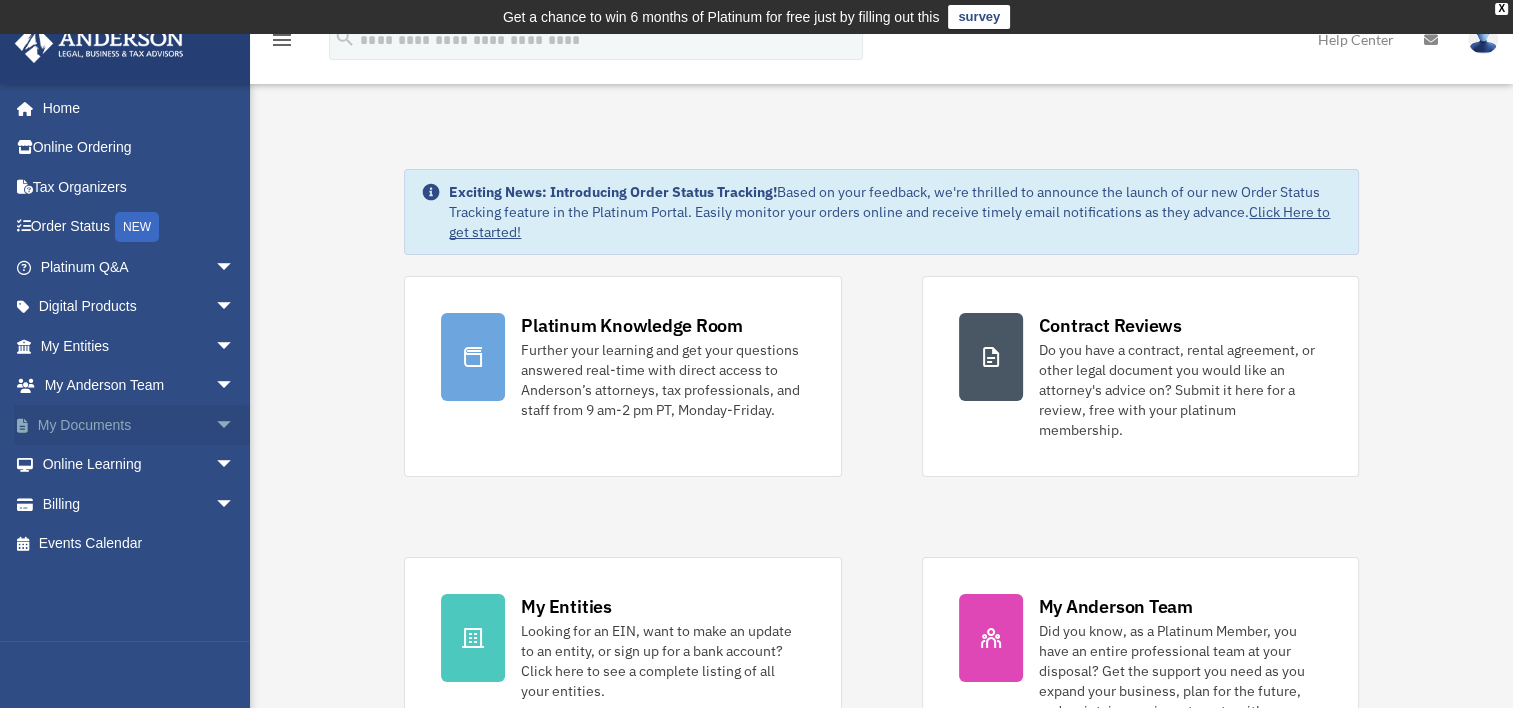 click on "My Documents arrow_drop_down" at bounding box center [139, 425] 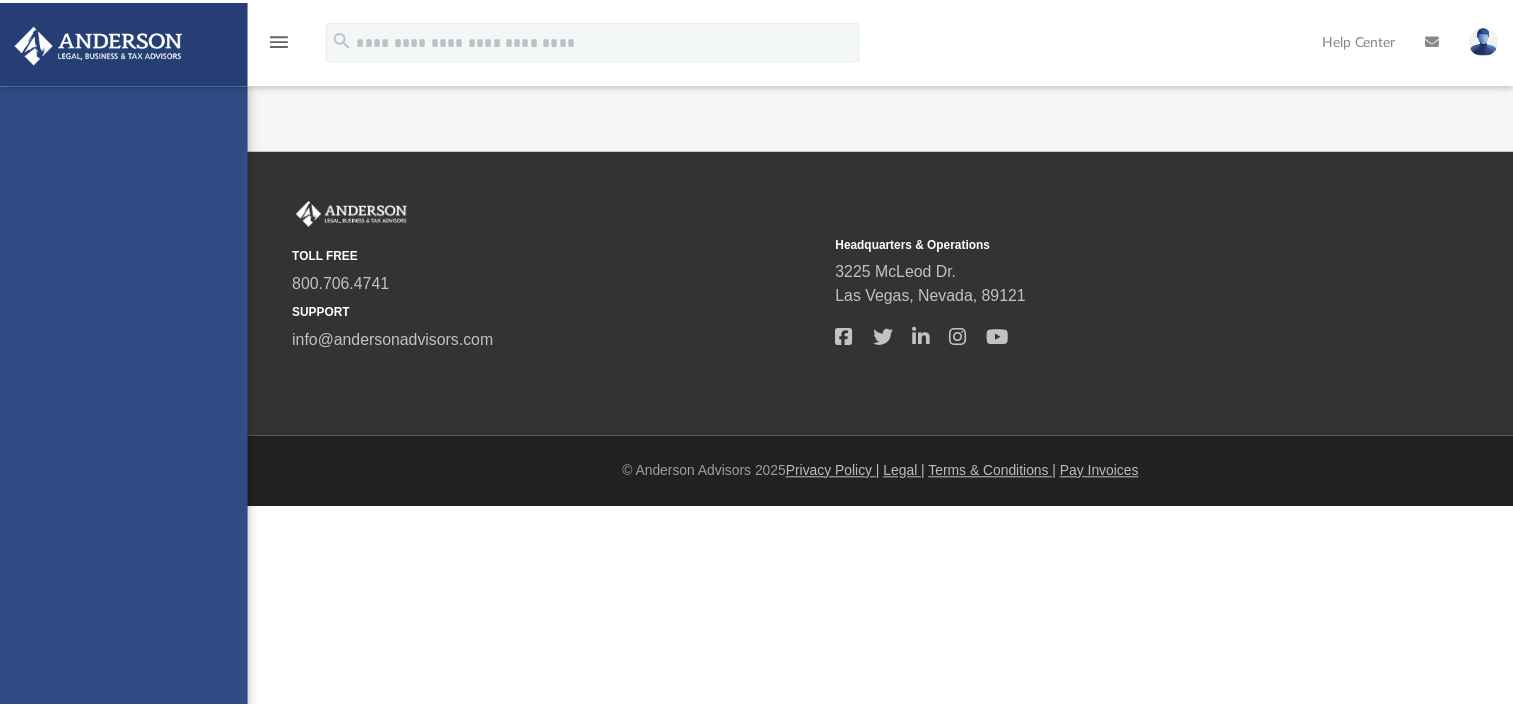 scroll, scrollTop: 0, scrollLeft: 0, axis: both 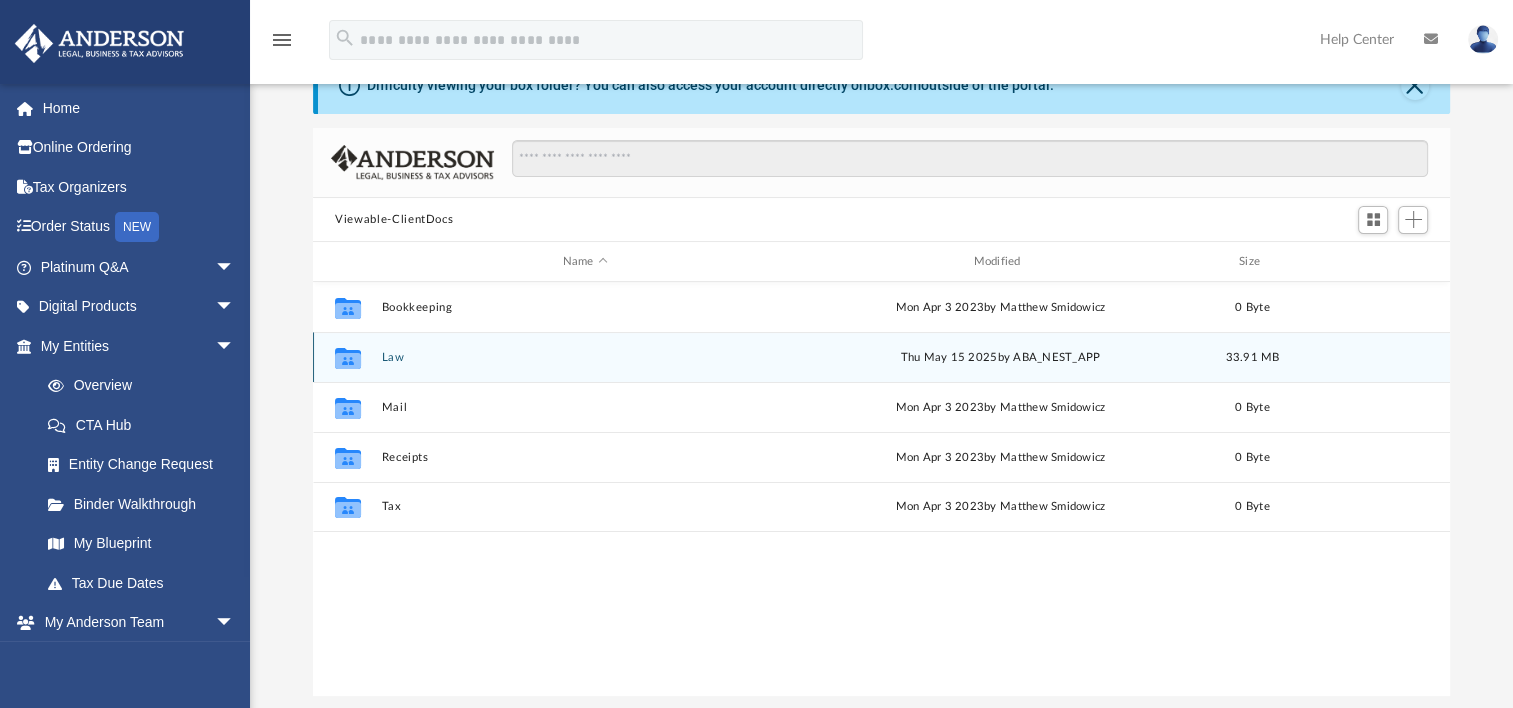 click on "Law" at bounding box center (585, 357) 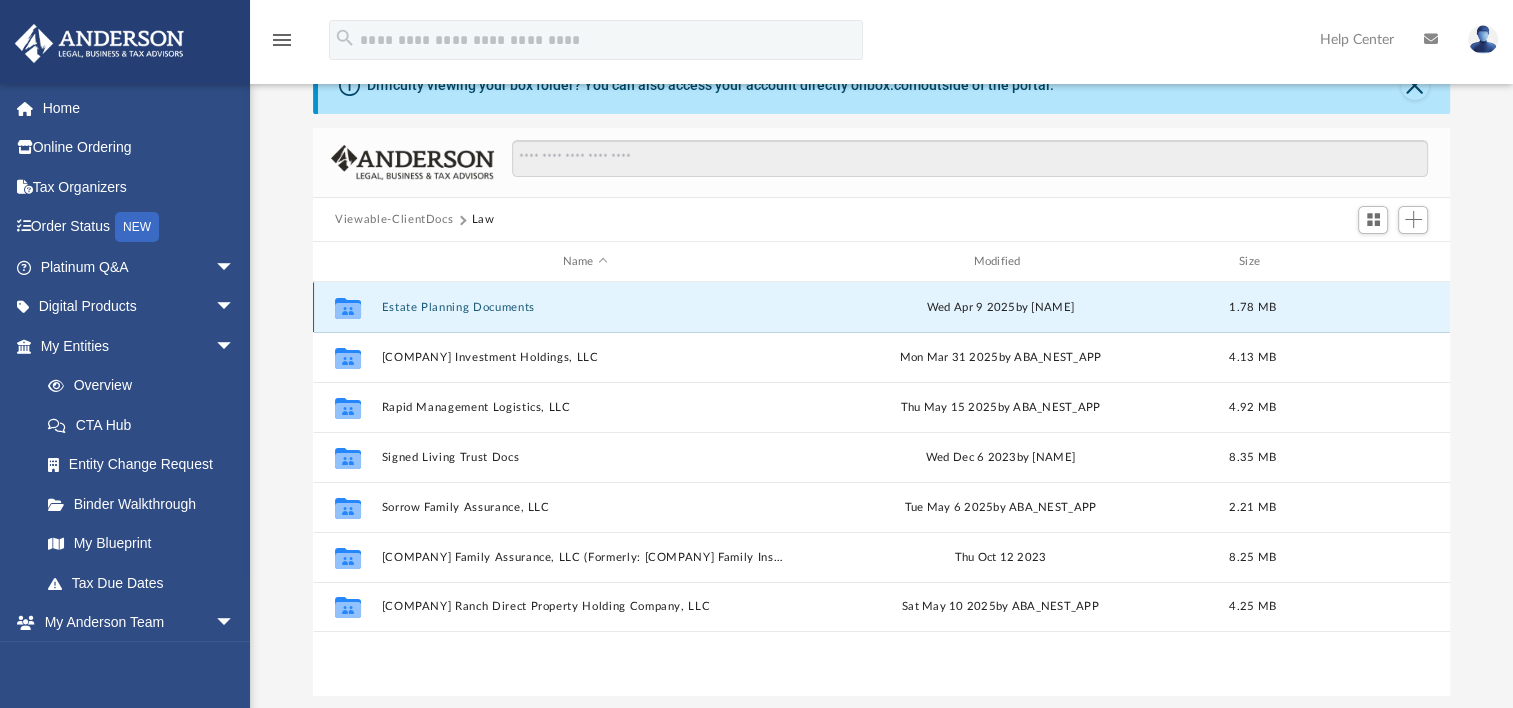click on "Estate Planning Documents" at bounding box center (585, 307) 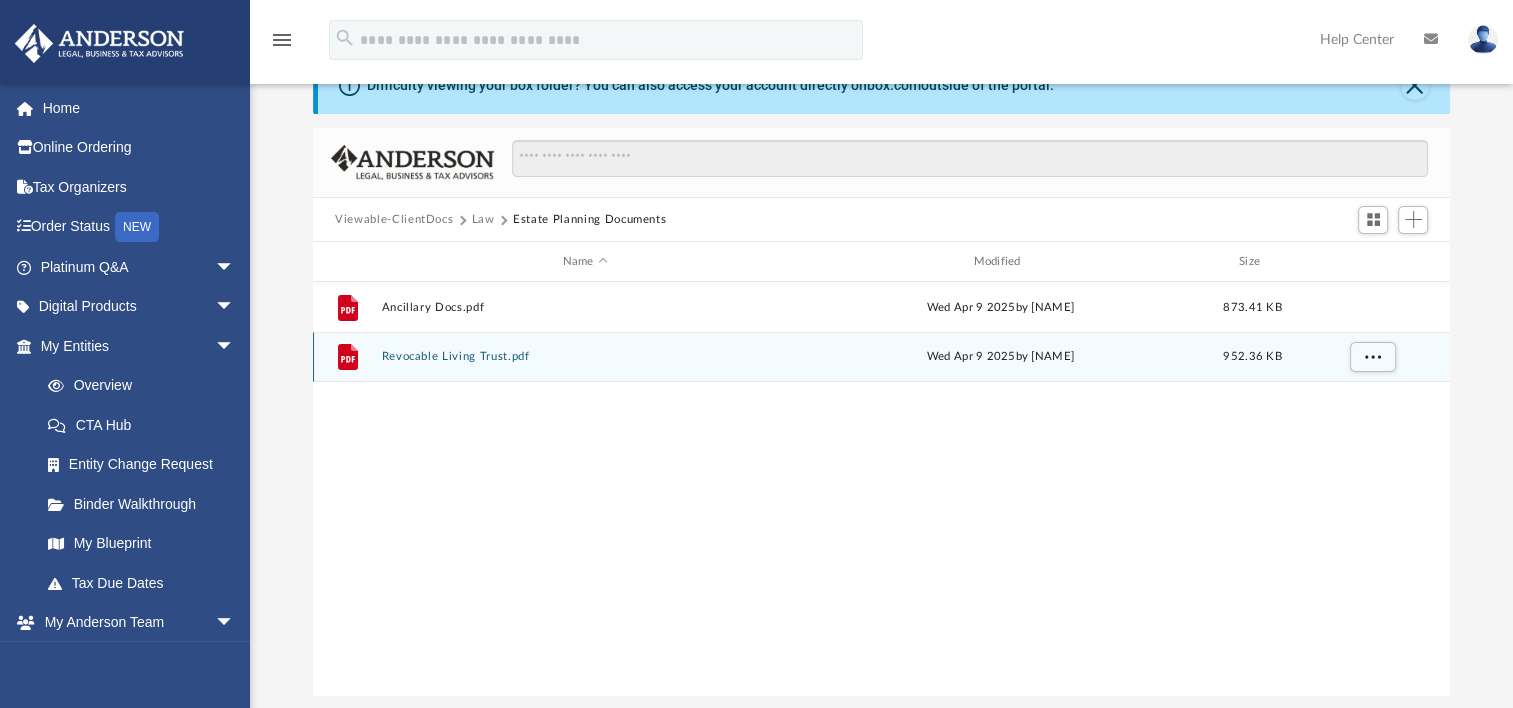 click on "Revocable Living Trust.pdf" at bounding box center [585, 356] 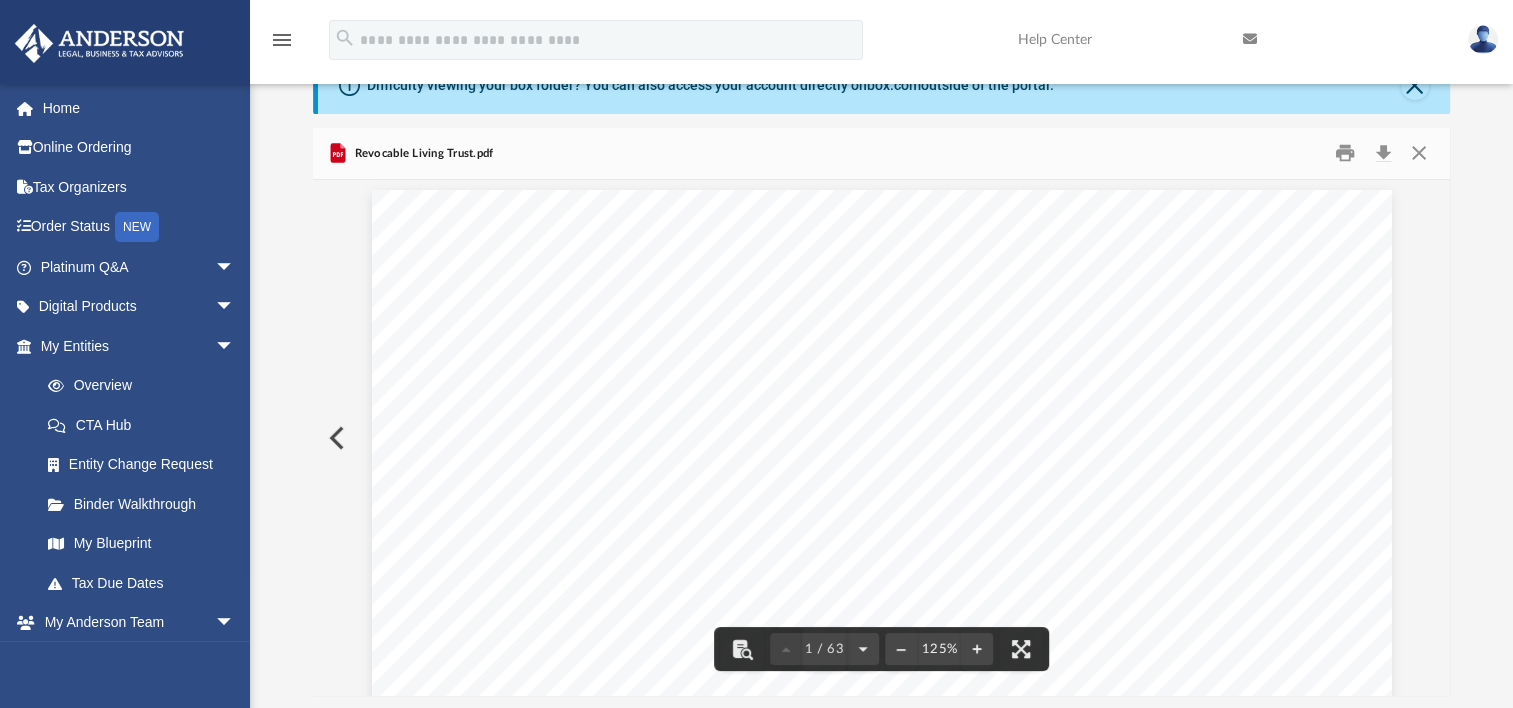 scroll, scrollTop: 0, scrollLeft: 0, axis: both 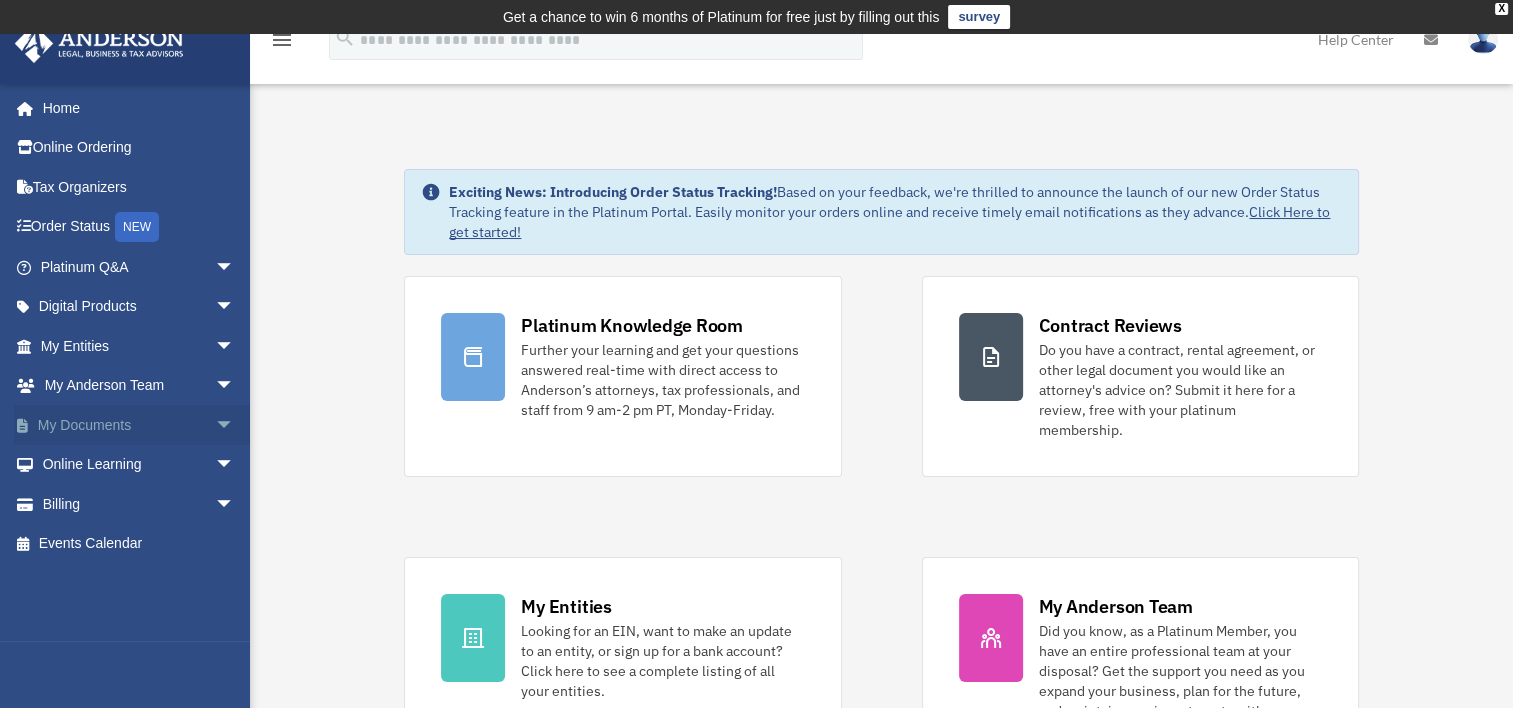 click on "arrow_drop_down" at bounding box center [235, 425] 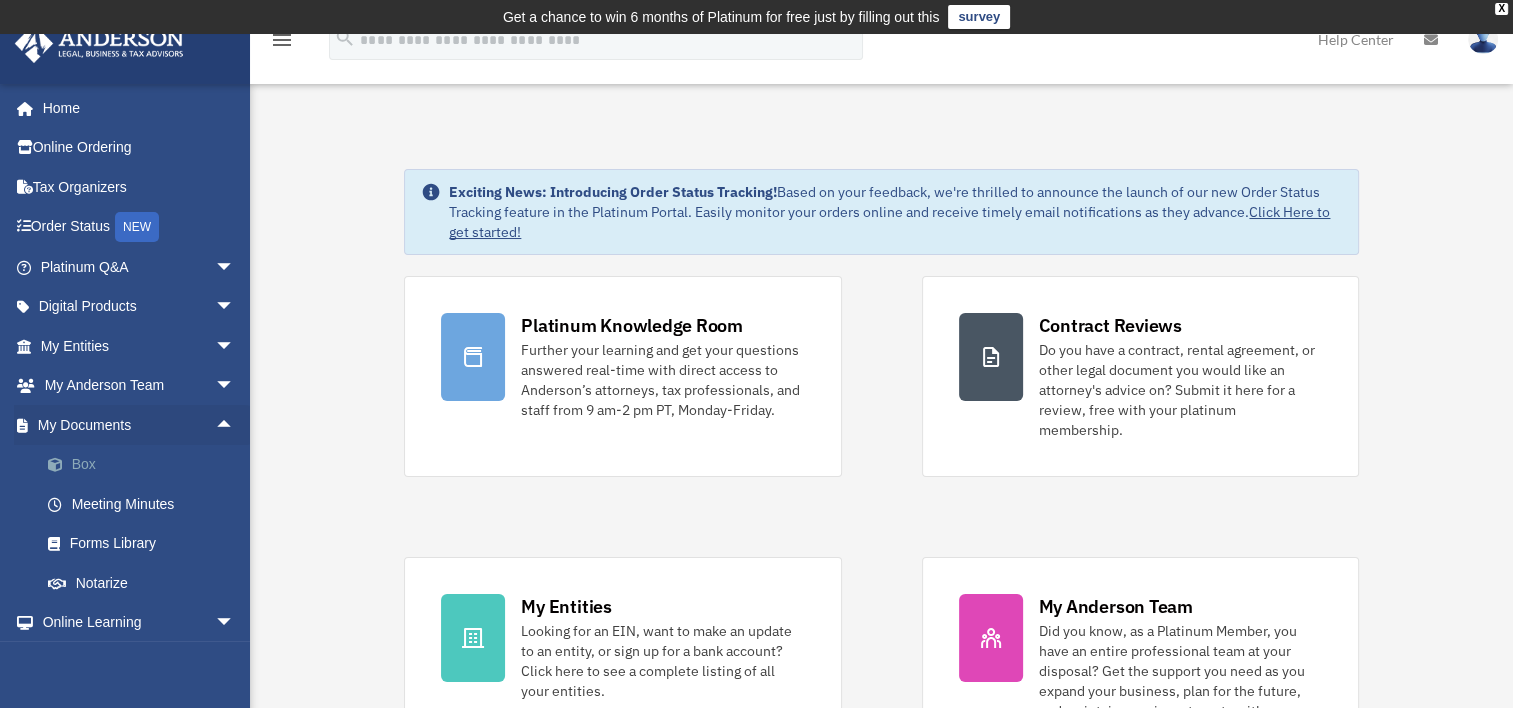 click on "Box" at bounding box center [146, 465] 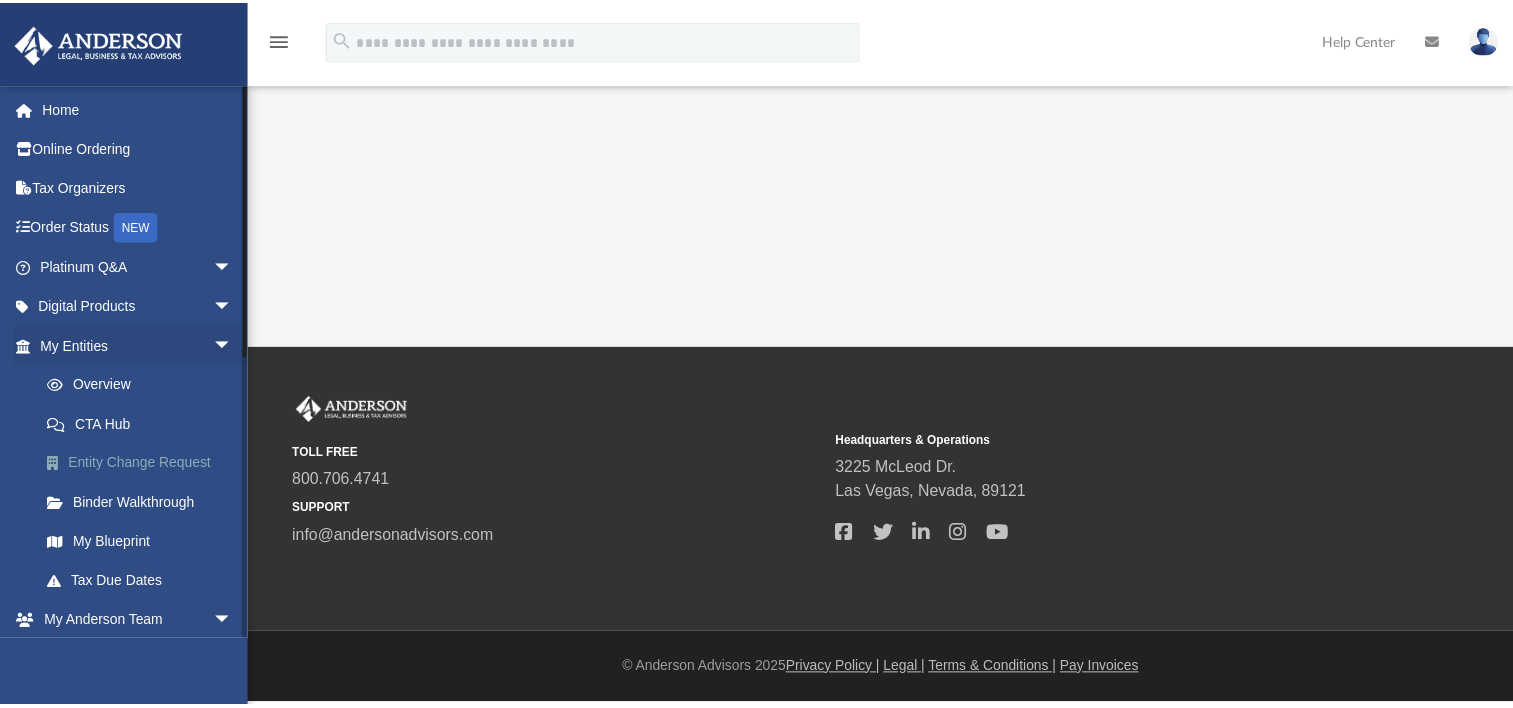 scroll, scrollTop: 0, scrollLeft: 0, axis: both 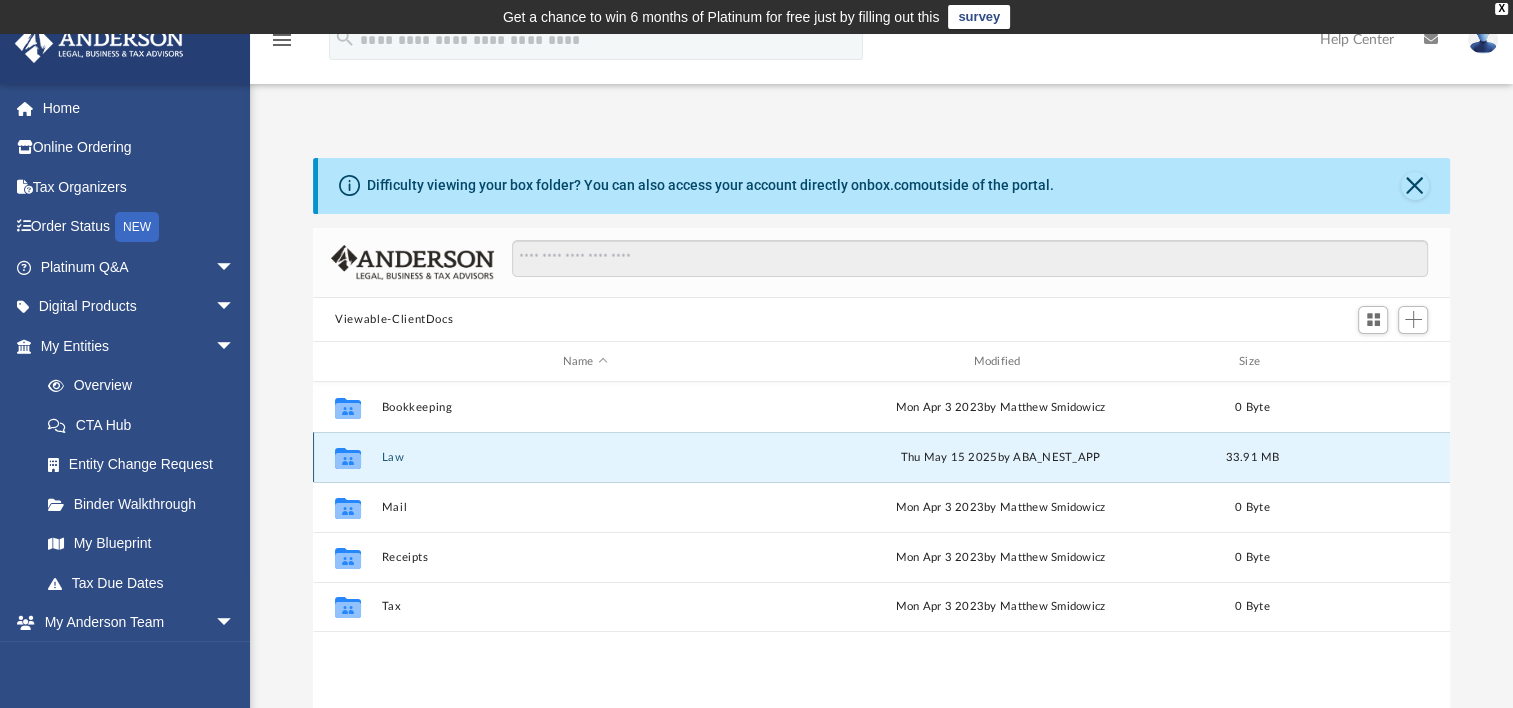 click on "Law" at bounding box center [585, 457] 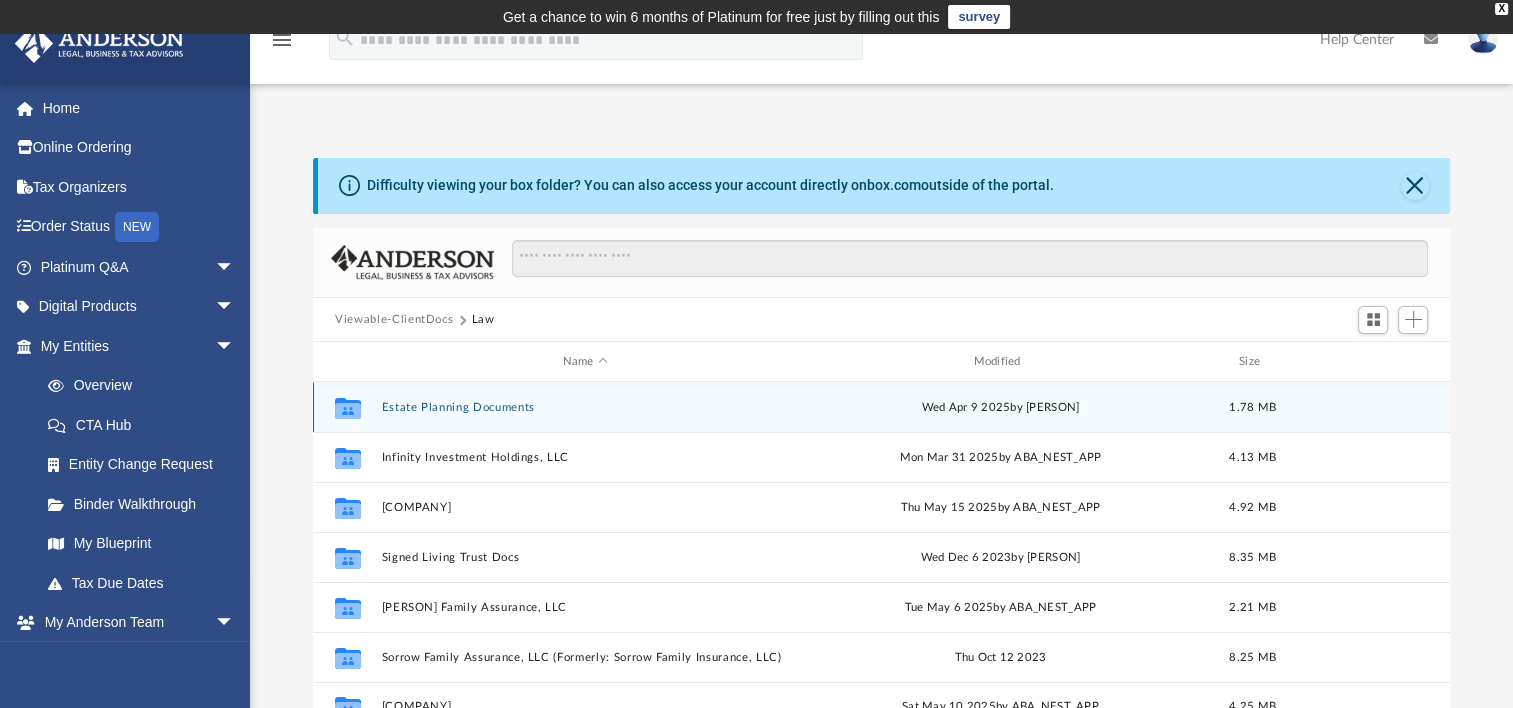 click on "Estate Planning Documents" at bounding box center [585, 407] 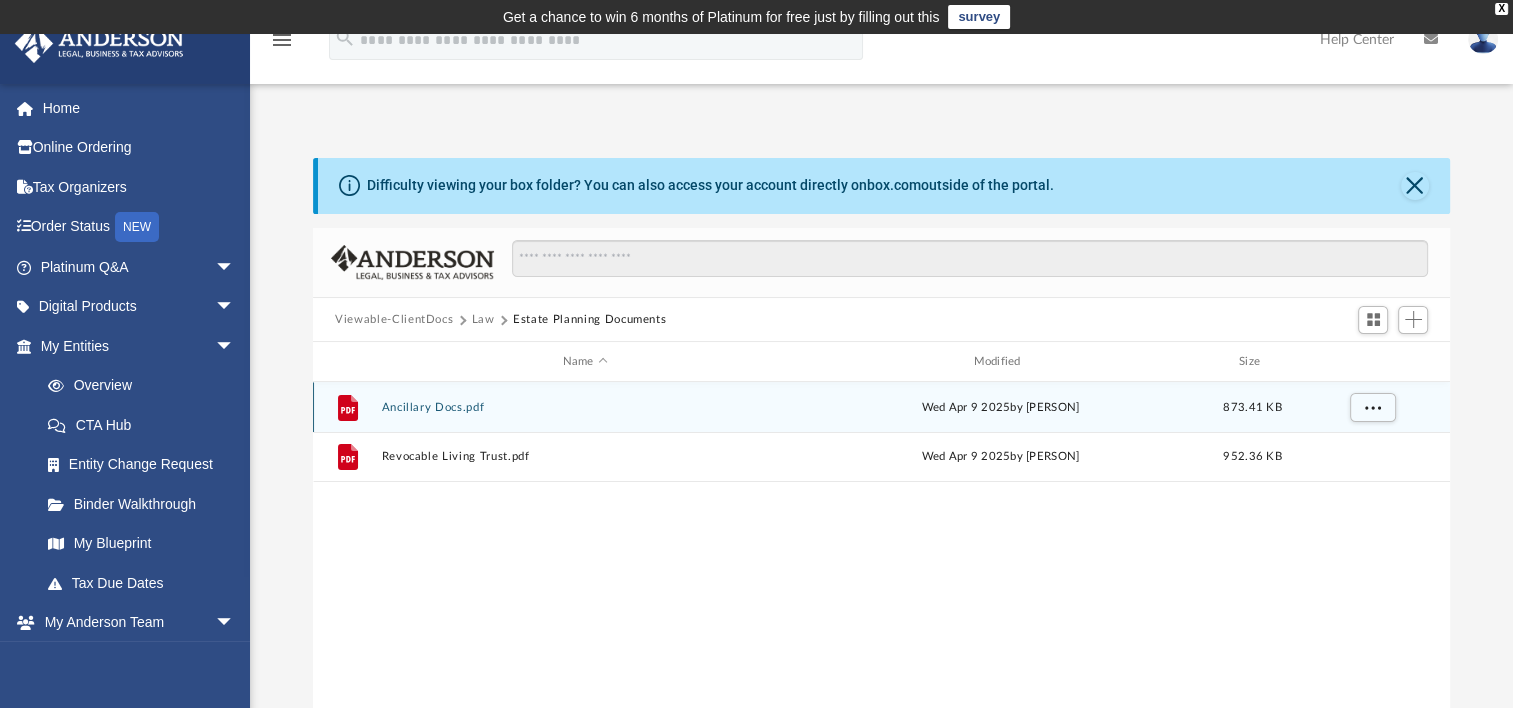 click on "Ancillary Docs.pdf" at bounding box center (585, 407) 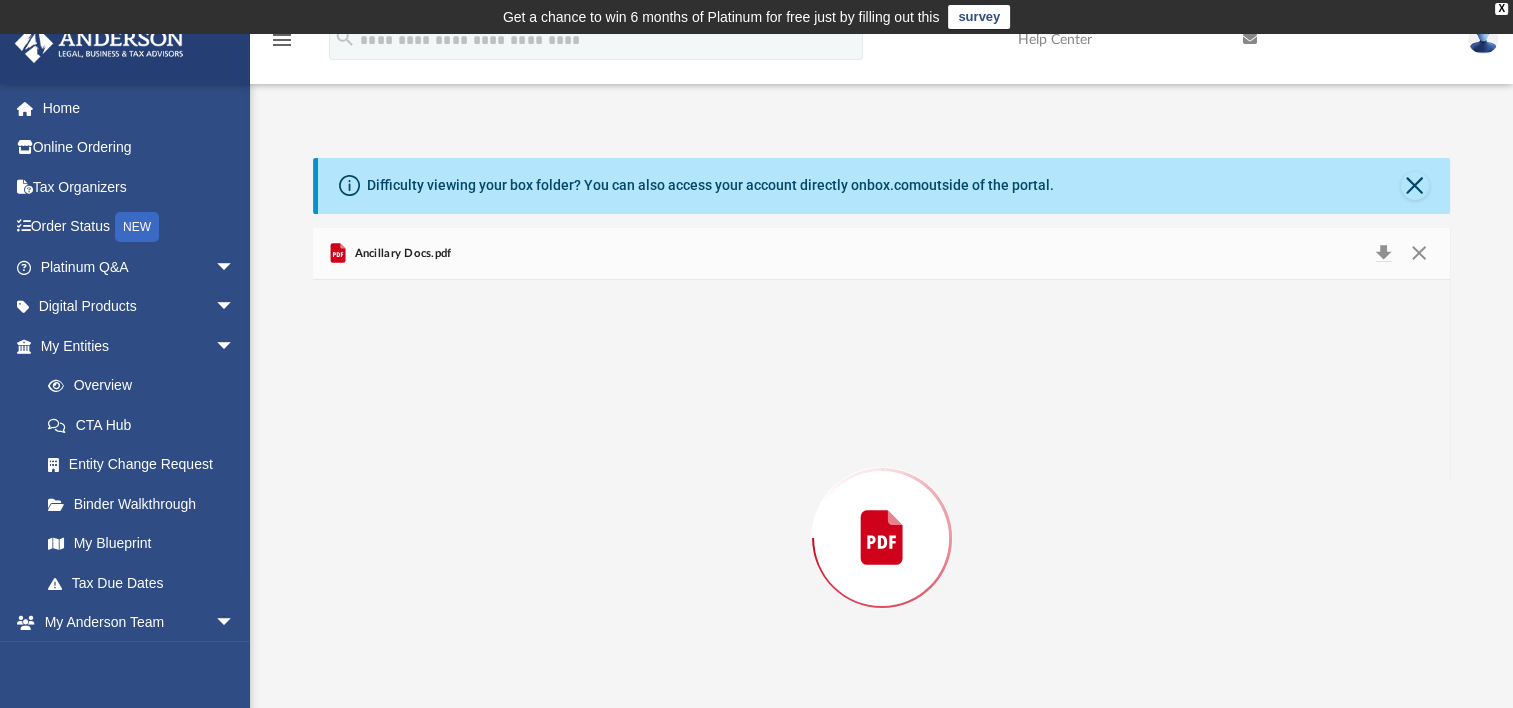 scroll, scrollTop: 88, scrollLeft: 0, axis: vertical 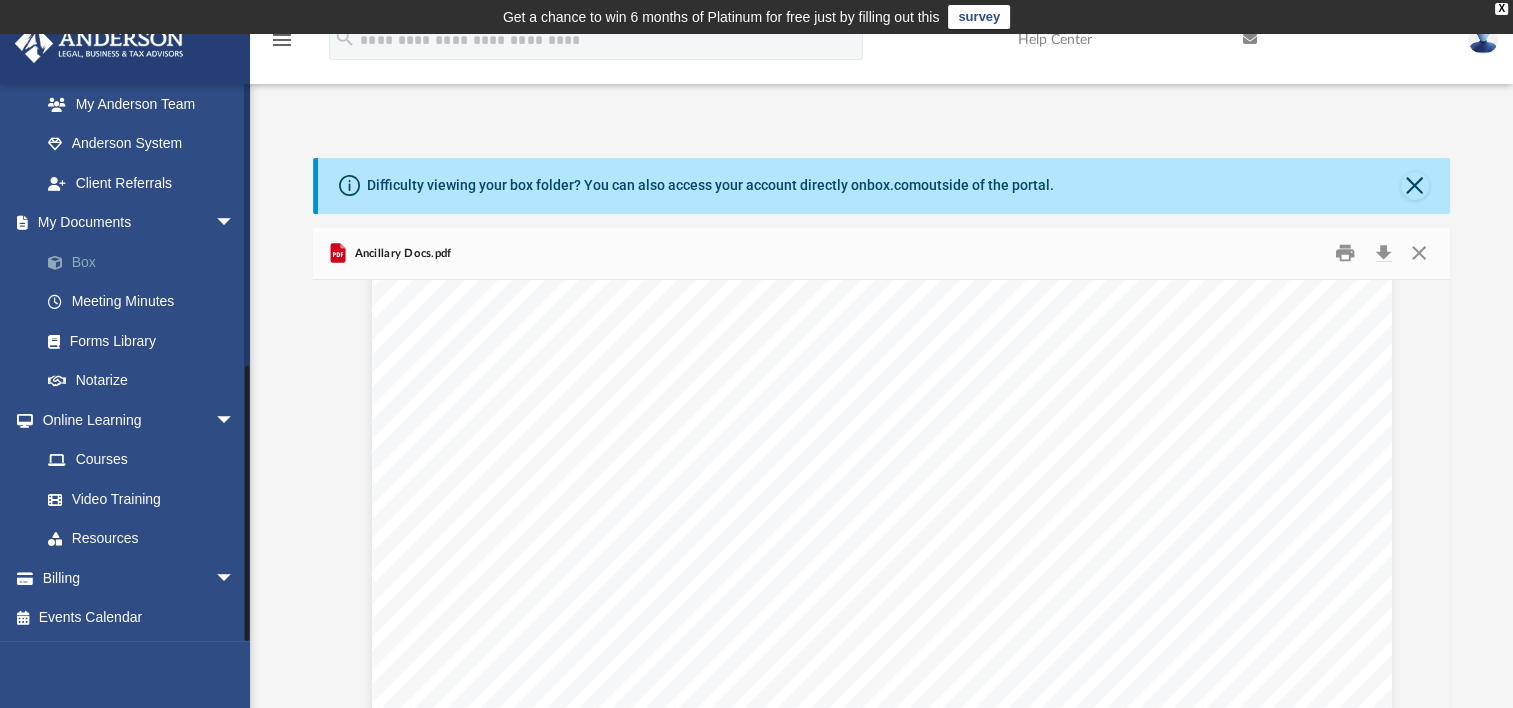 click on "Box" at bounding box center [146, 262] 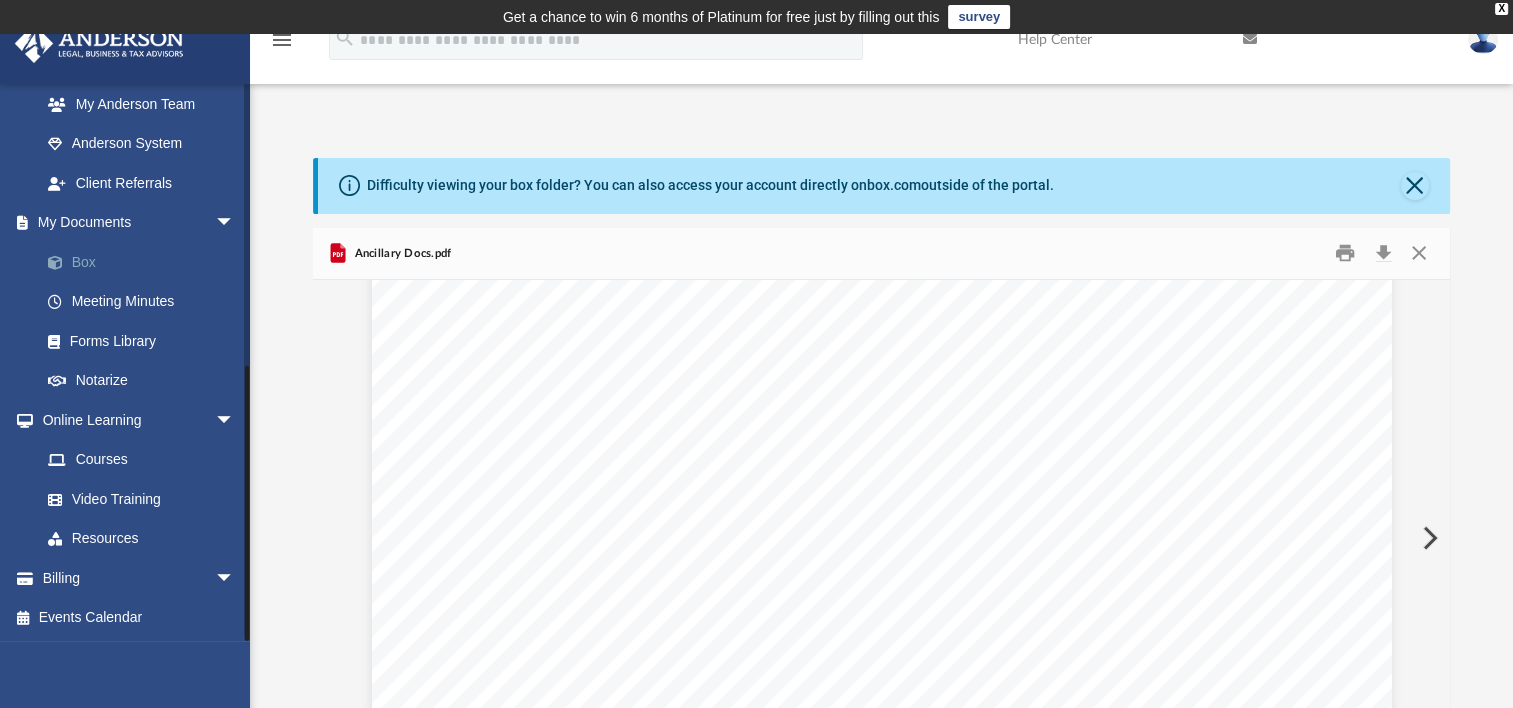 click on "Box" at bounding box center (146, 262) 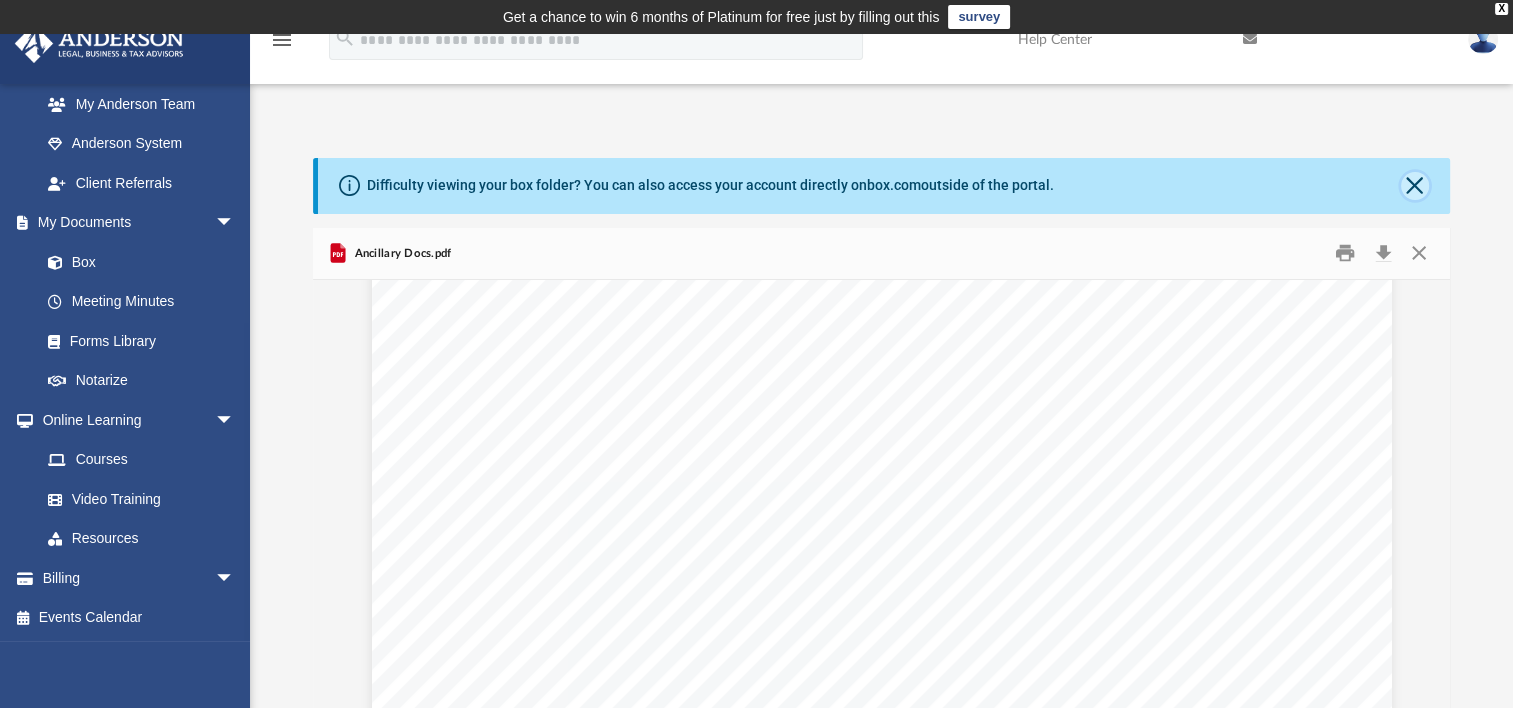click 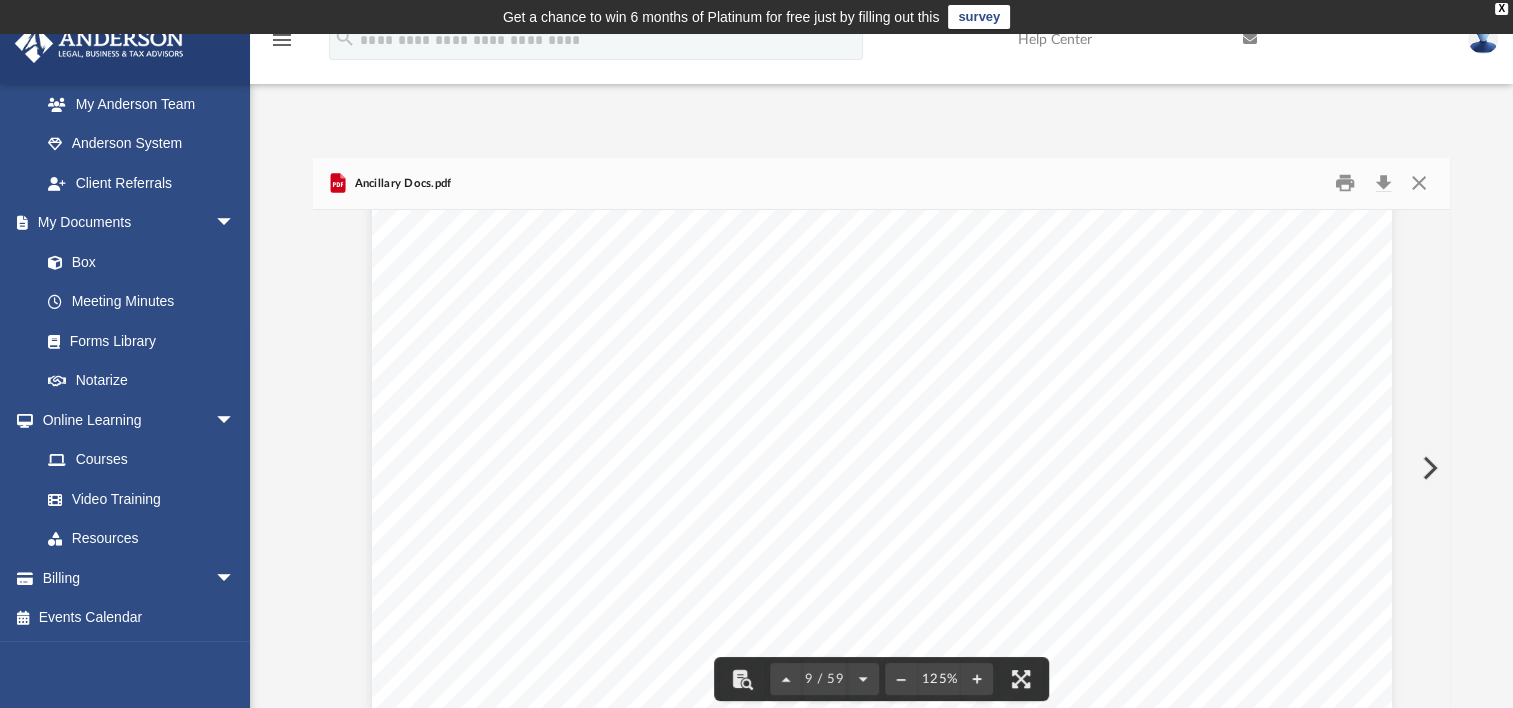 scroll, scrollTop: 11100, scrollLeft: 0, axis: vertical 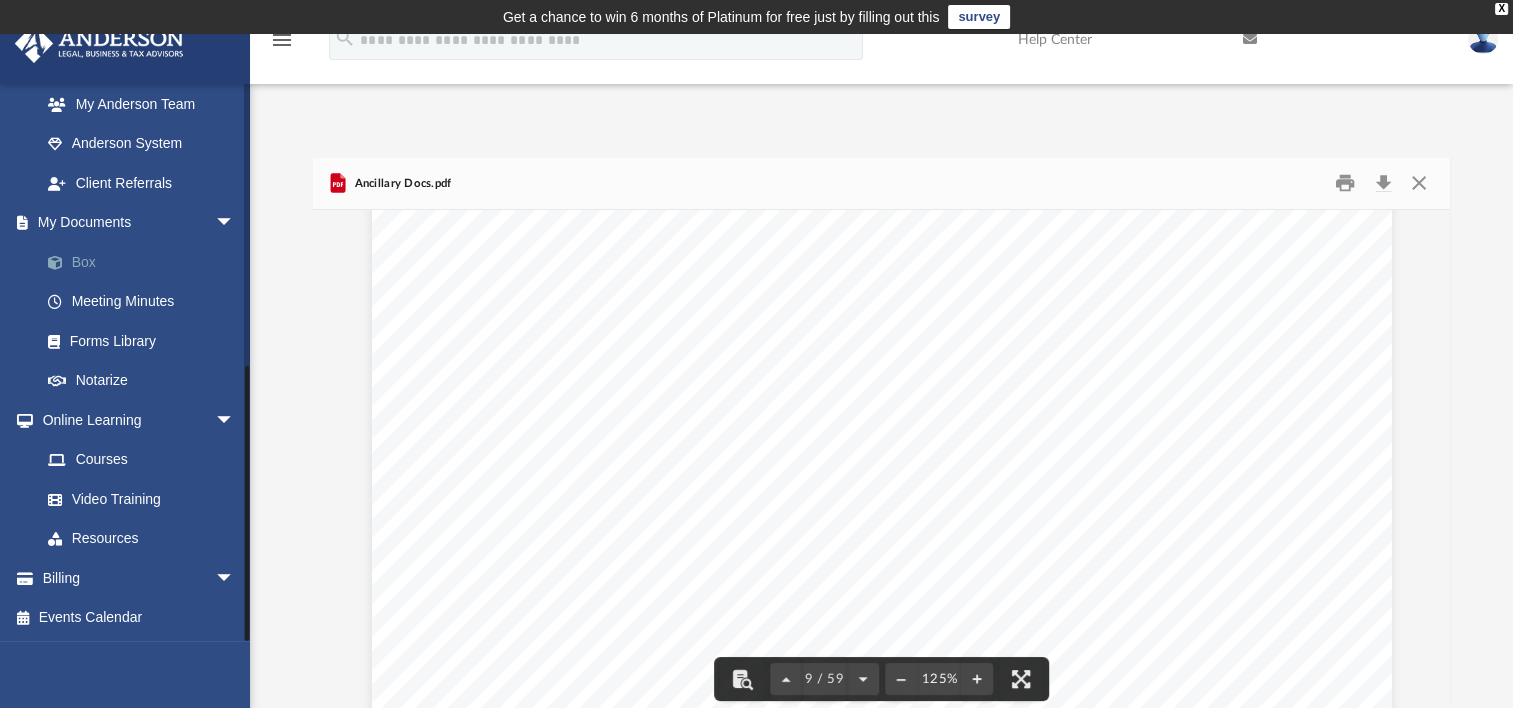 click on "Box" at bounding box center (146, 262) 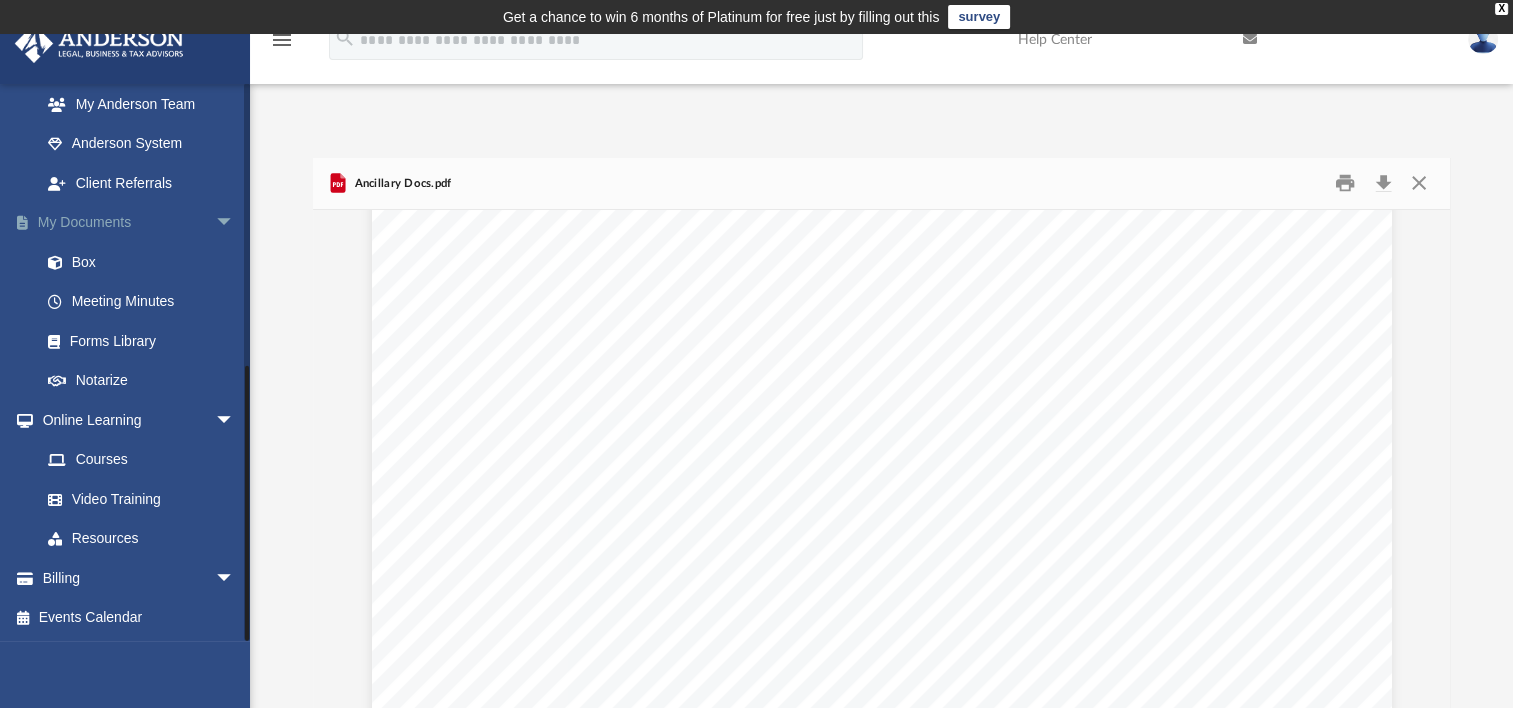 click on "My Documents arrow_drop_down" at bounding box center [139, 223] 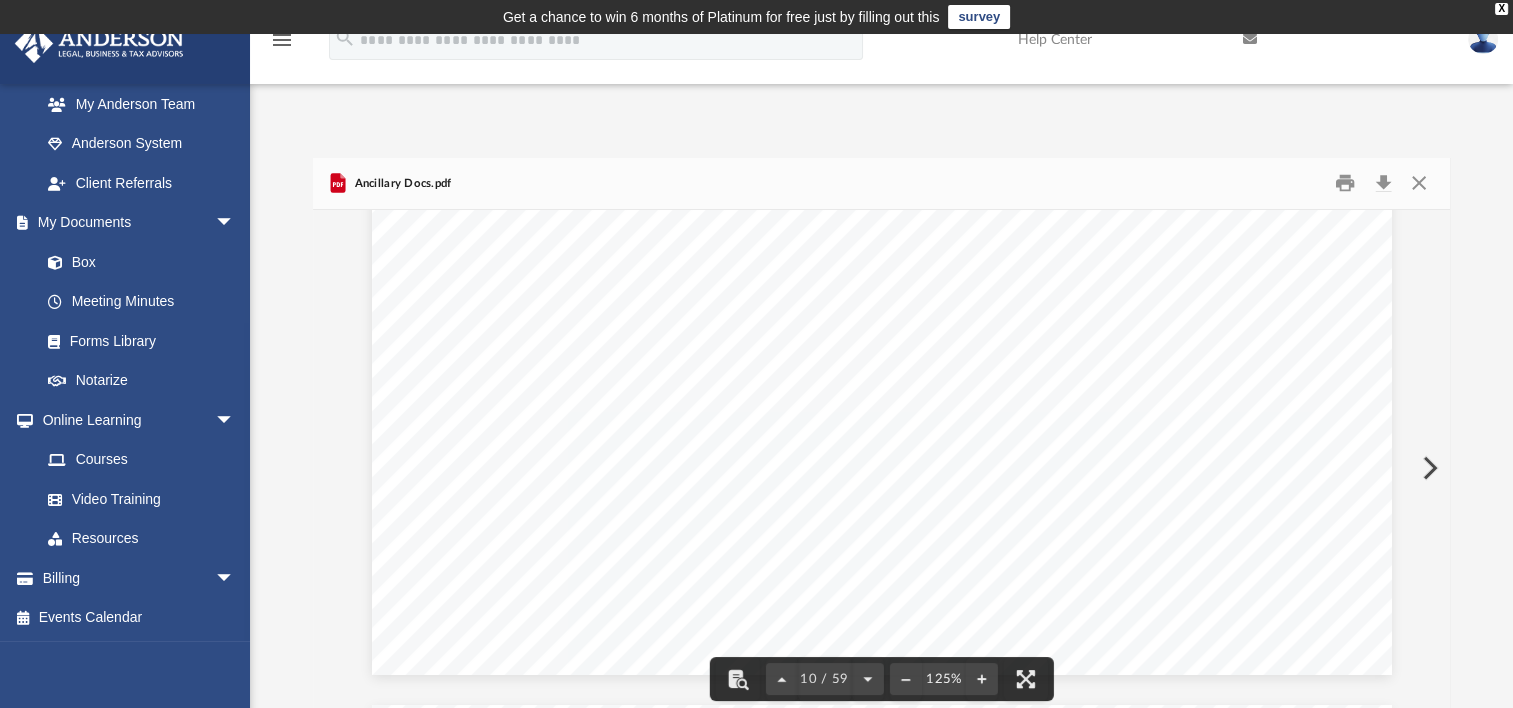 scroll, scrollTop: 12000, scrollLeft: 0, axis: vertical 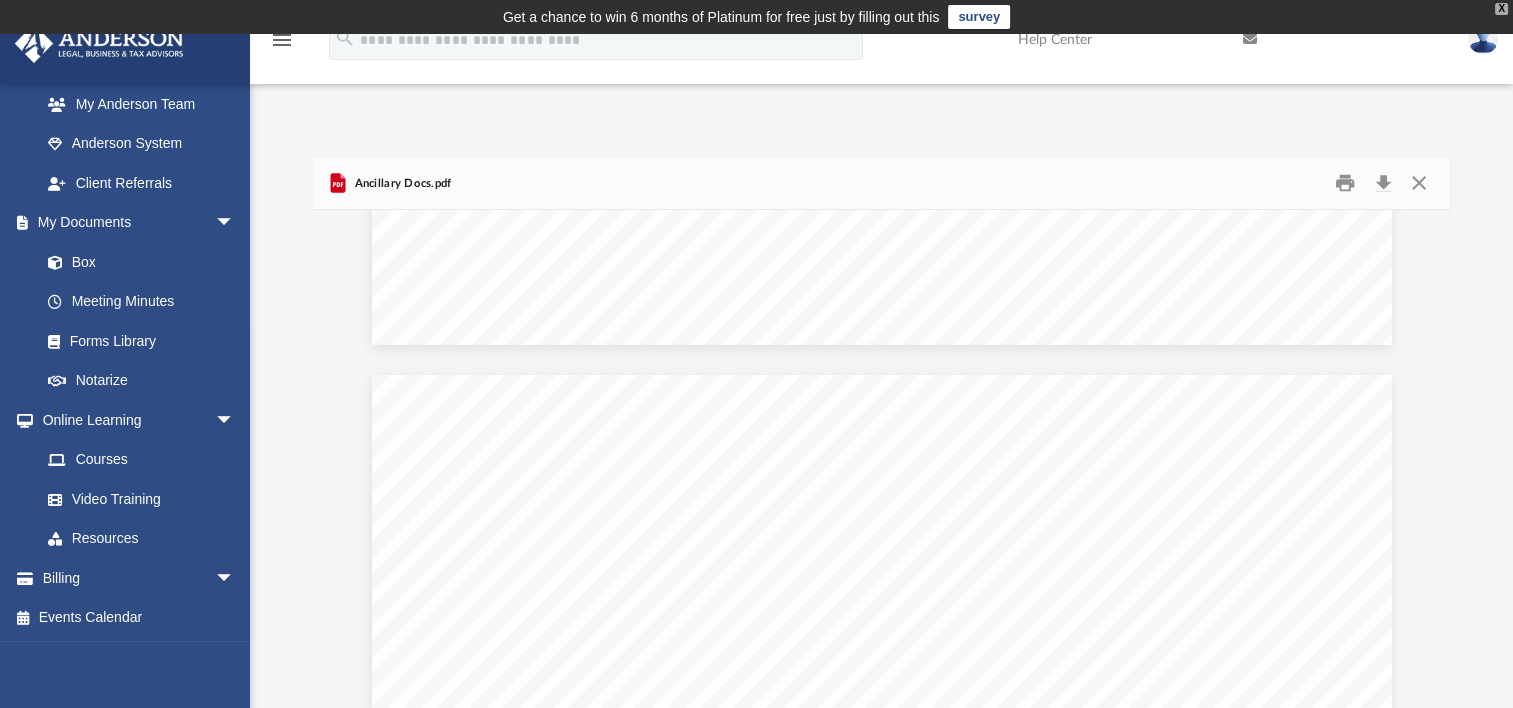 click on "X" at bounding box center (1501, 9) 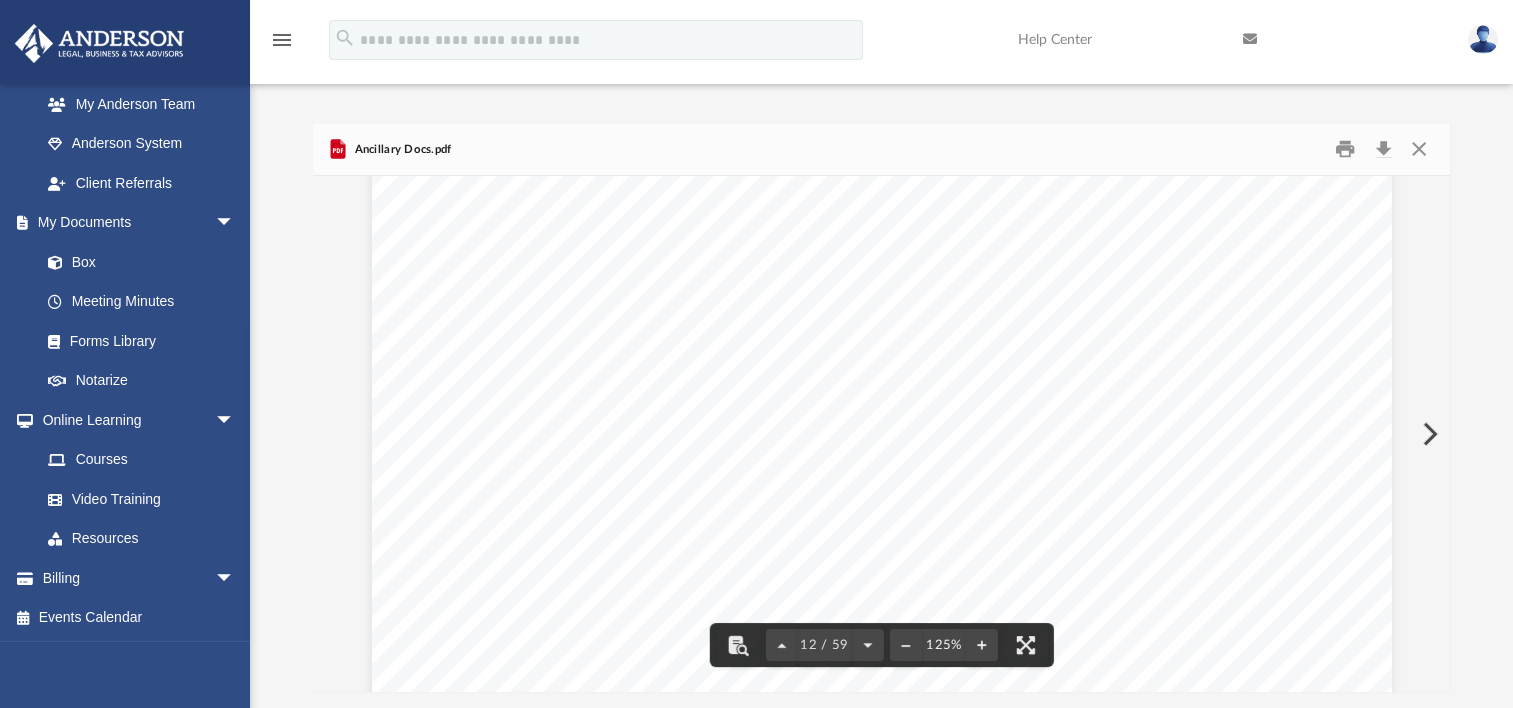 scroll, scrollTop: 14900, scrollLeft: 0, axis: vertical 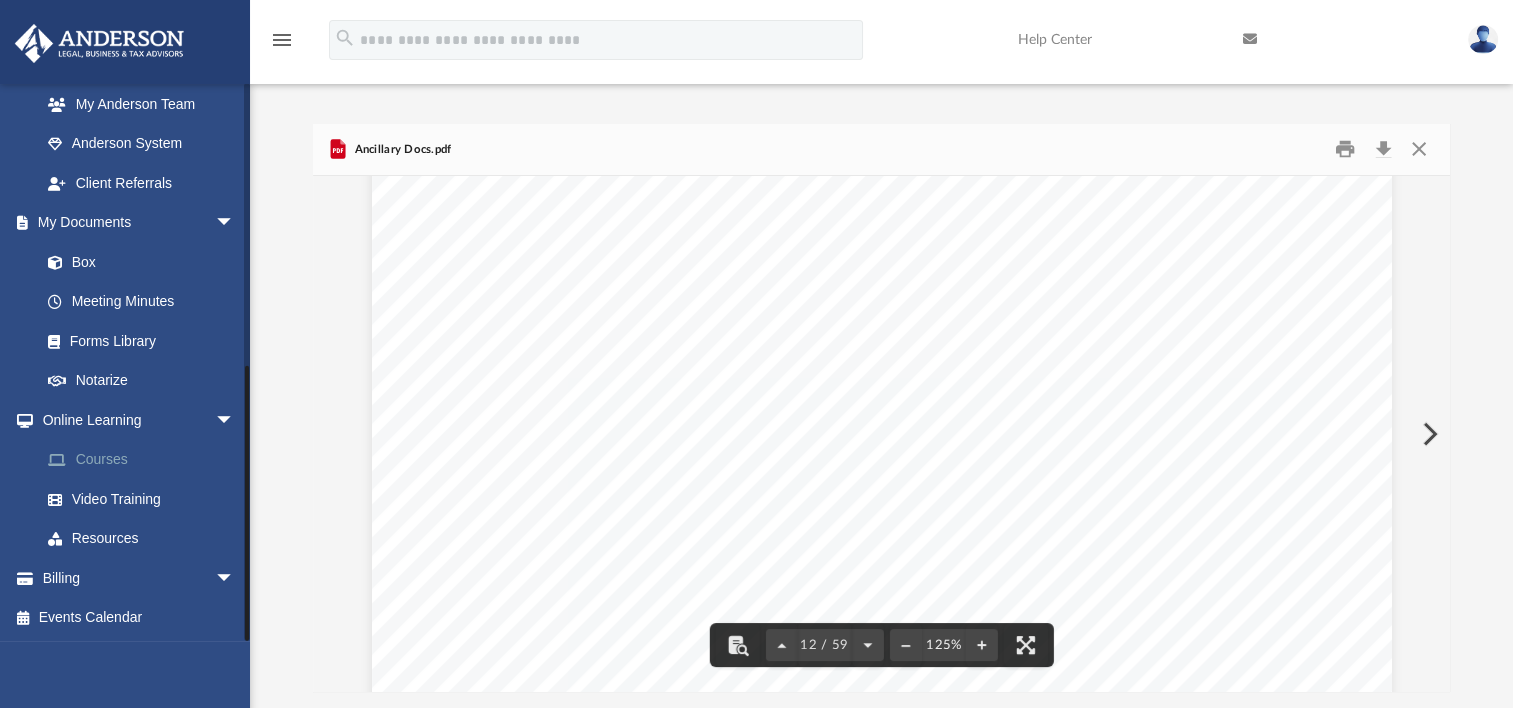 click at bounding box center (67, 460) 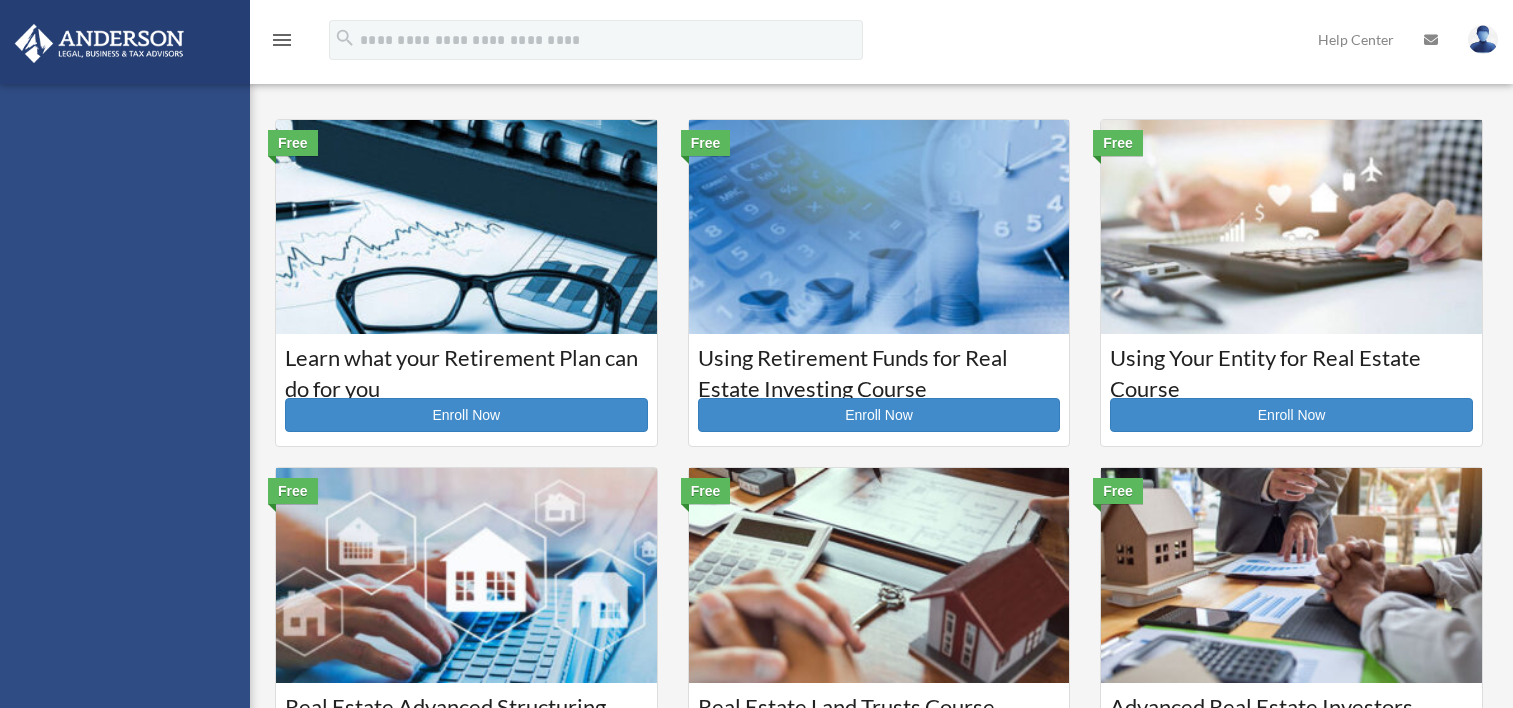 scroll, scrollTop: 0, scrollLeft: 0, axis: both 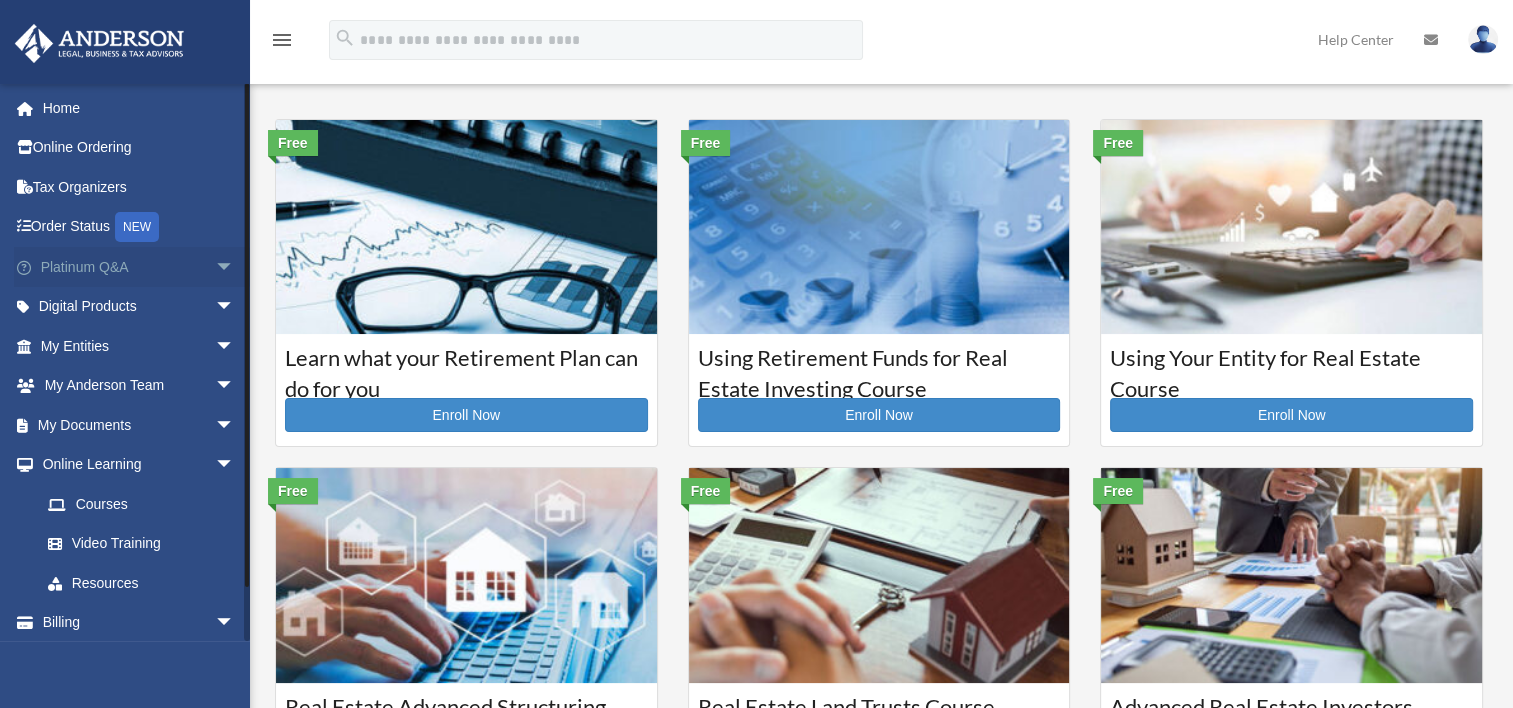 drag, startPoint x: 0, startPoint y: 0, endPoint x: 85, endPoint y: 258, distance: 271.6413 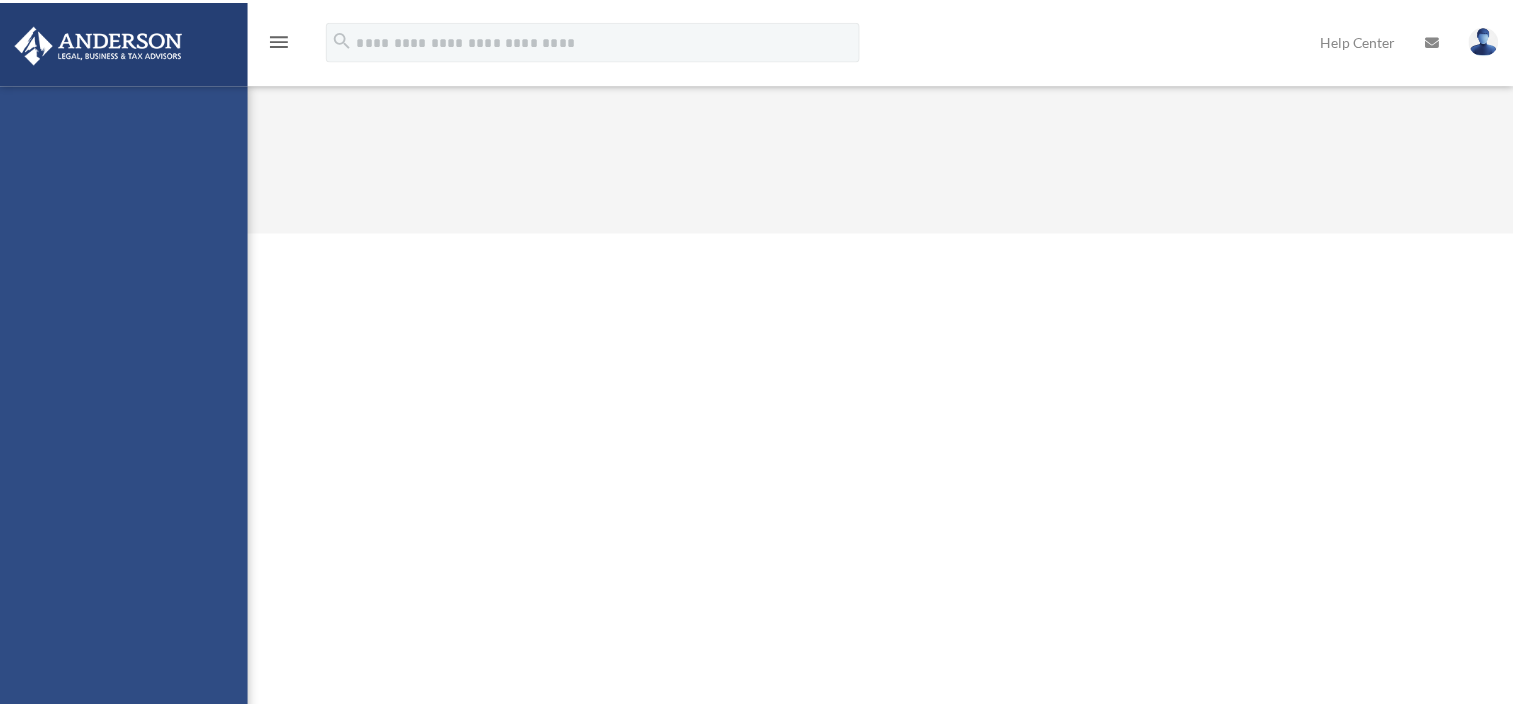 scroll, scrollTop: 0, scrollLeft: 0, axis: both 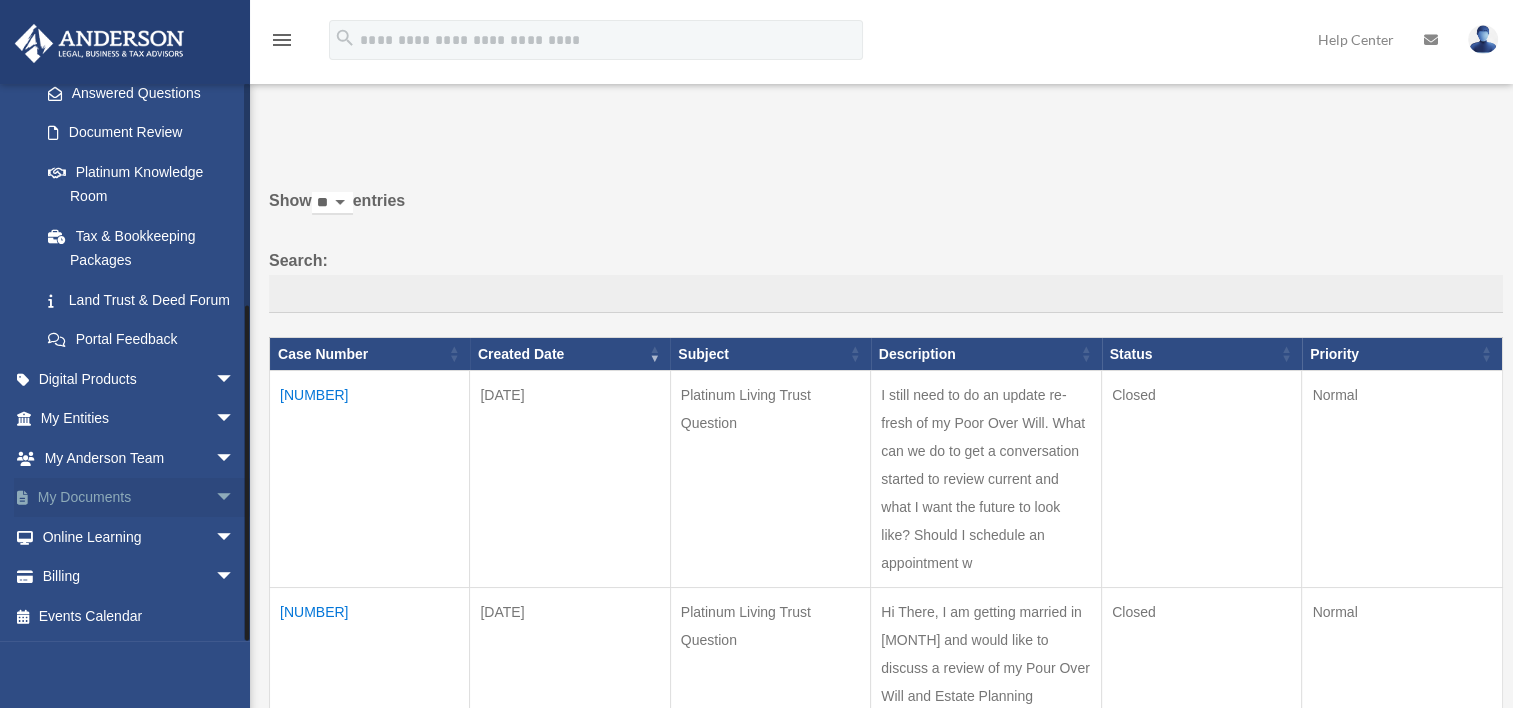 click on "My Documents arrow_drop_down" at bounding box center (139, 498) 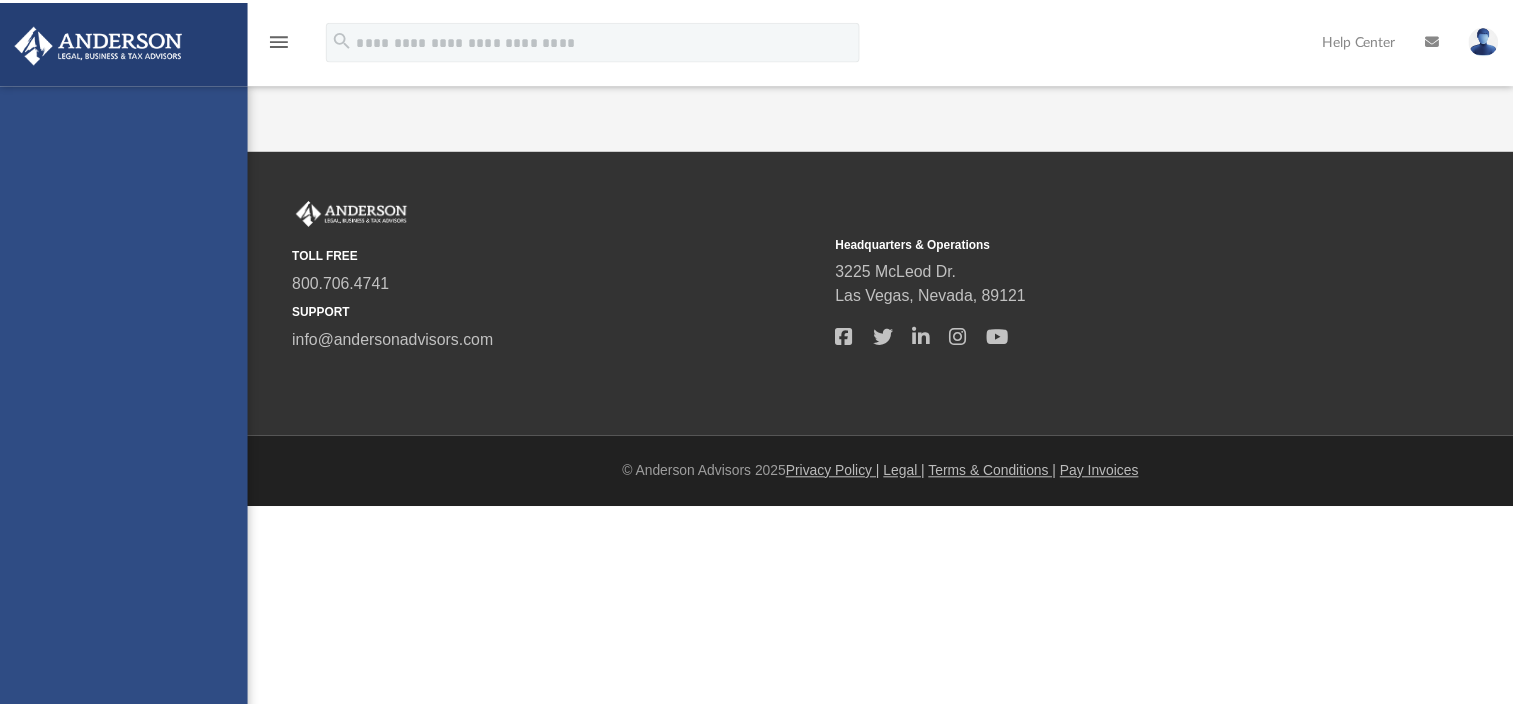 scroll, scrollTop: 0, scrollLeft: 0, axis: both 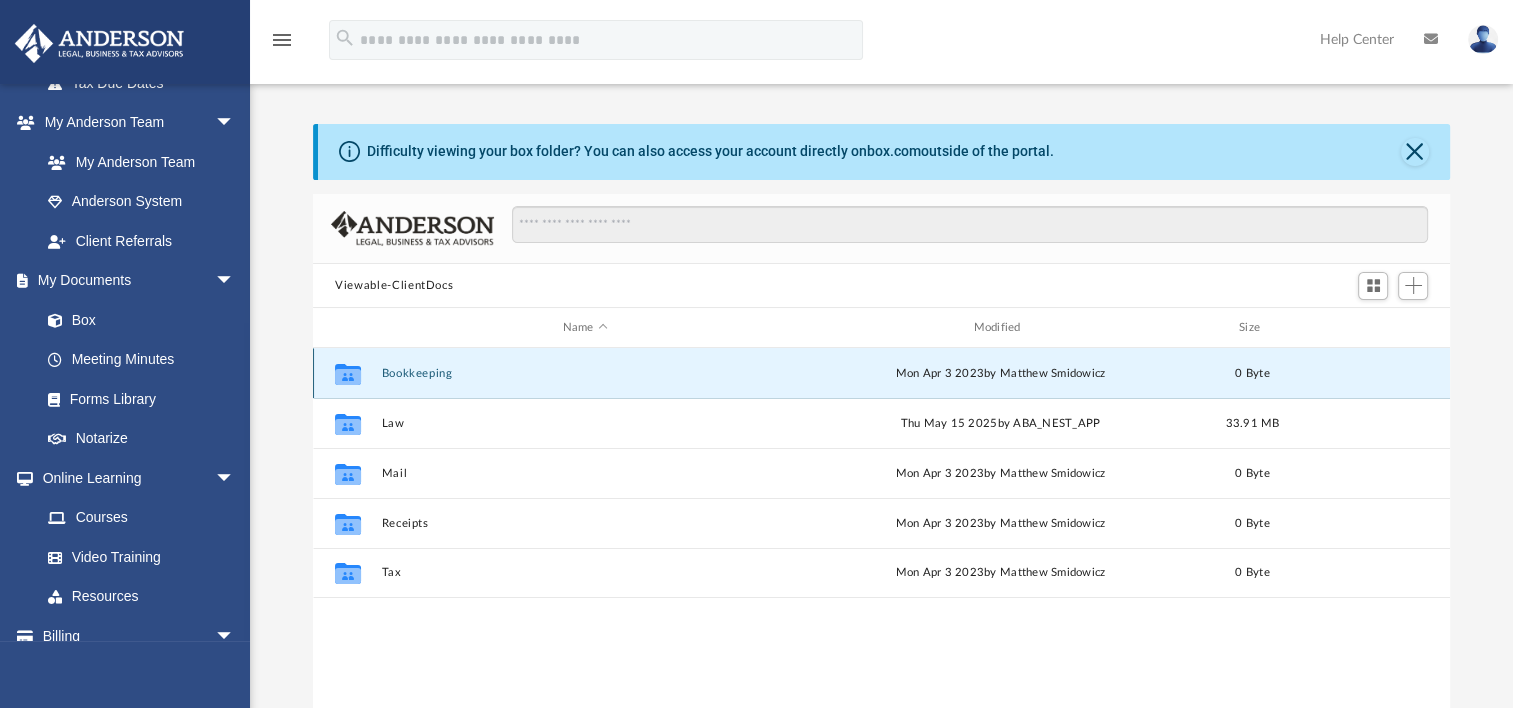 click on "Bookkeeping" at bounding box center (585, 373) 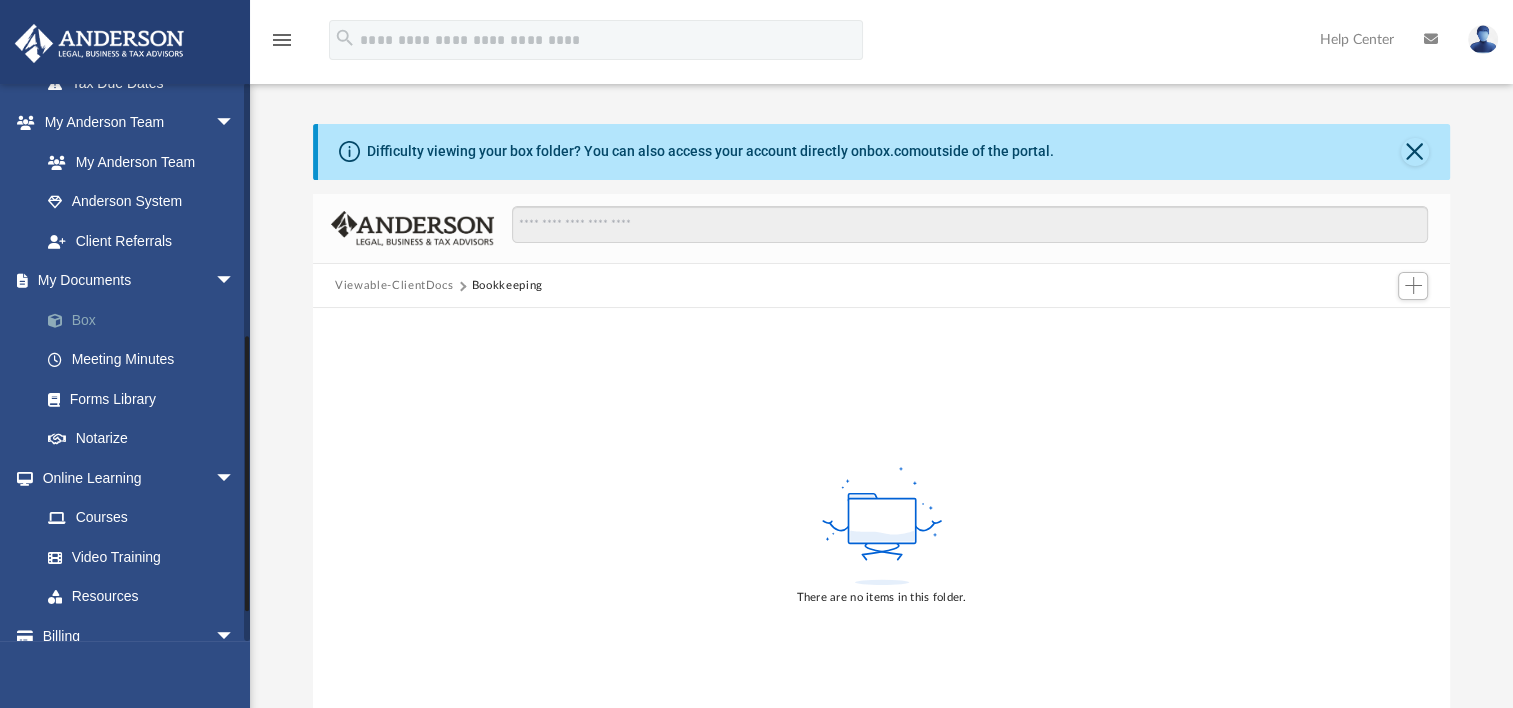 click on "Box" at bounding box center [146, 320] 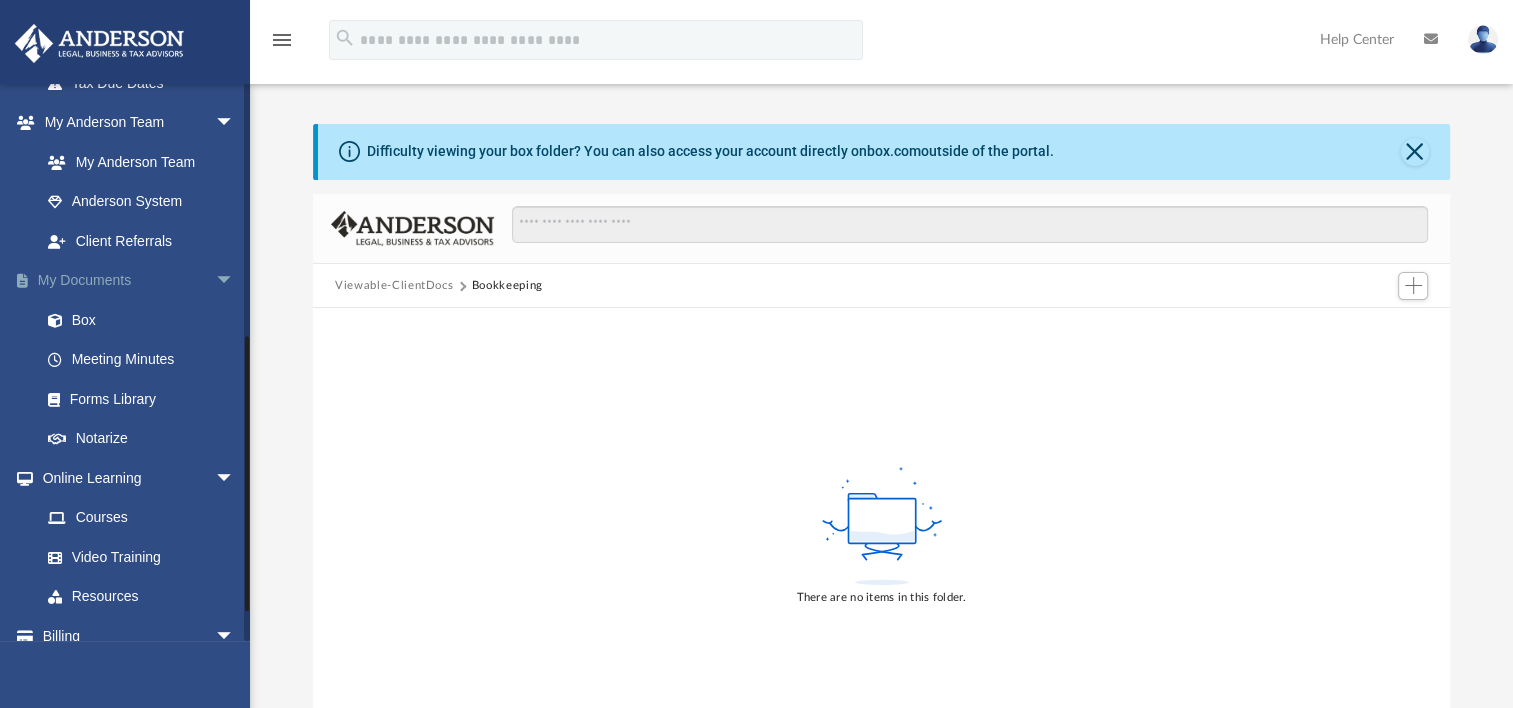 click on "My Documents arrow_drop_down" at bounding box center [139, 281] 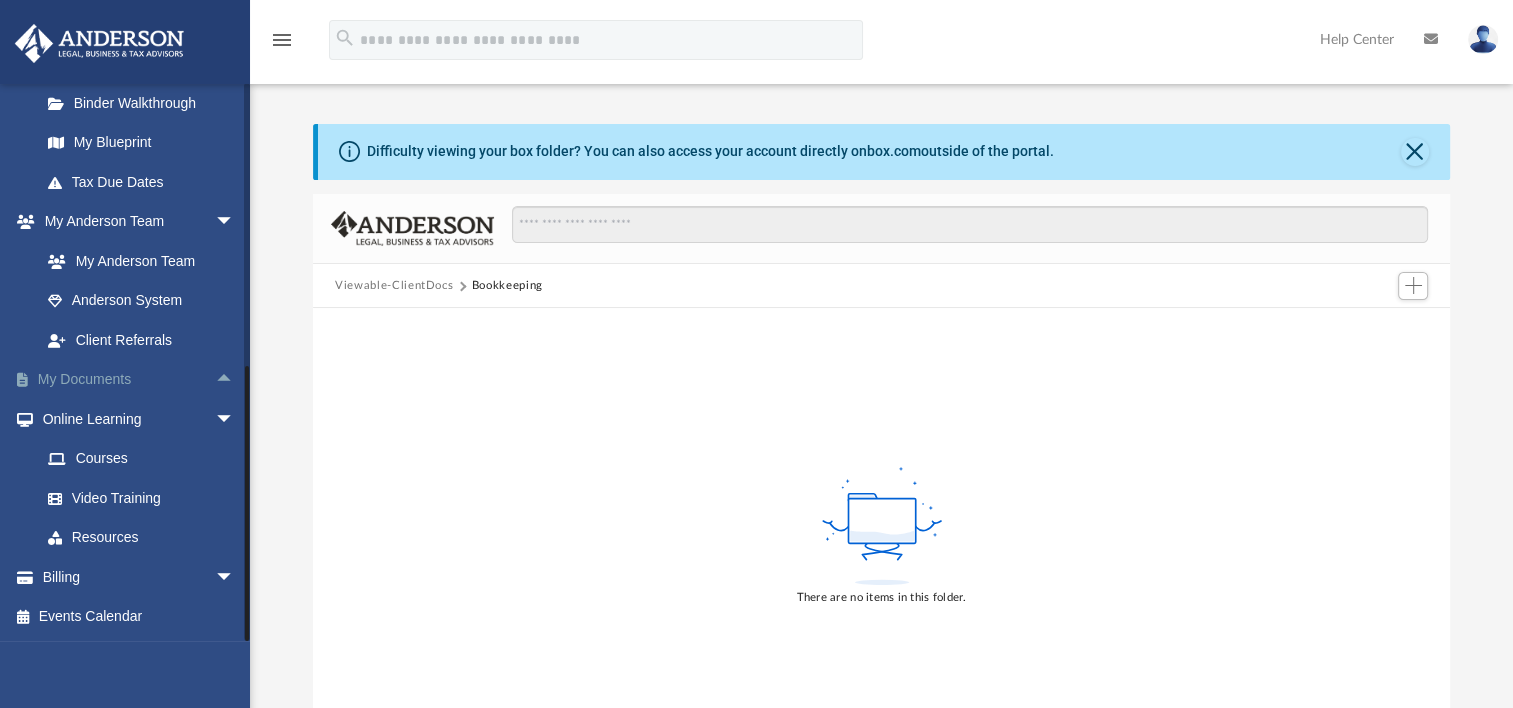 scroll, scrollTop: 400, scrollLeft: 0, axis: vertical 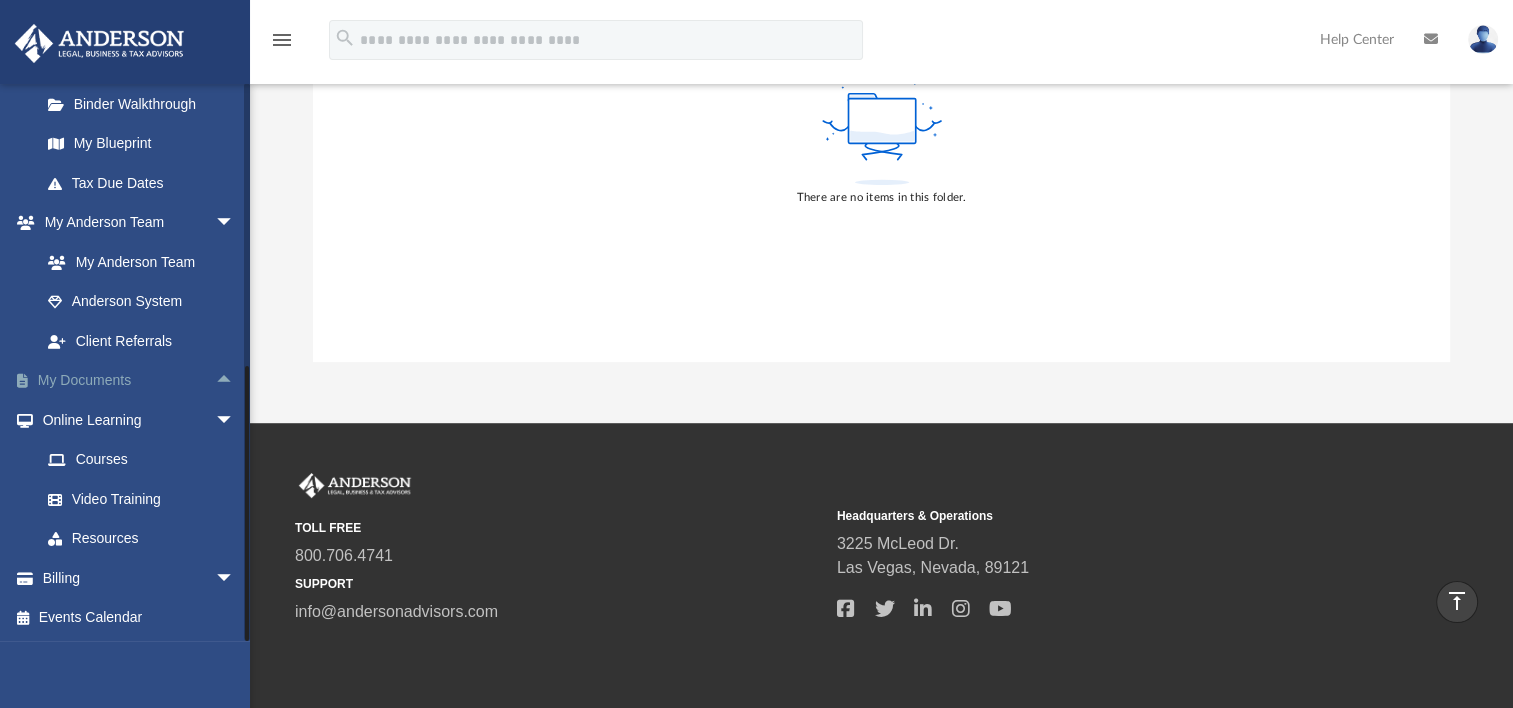 click on "My Documents arrow_drop_up" at bounding box center [139, 381] 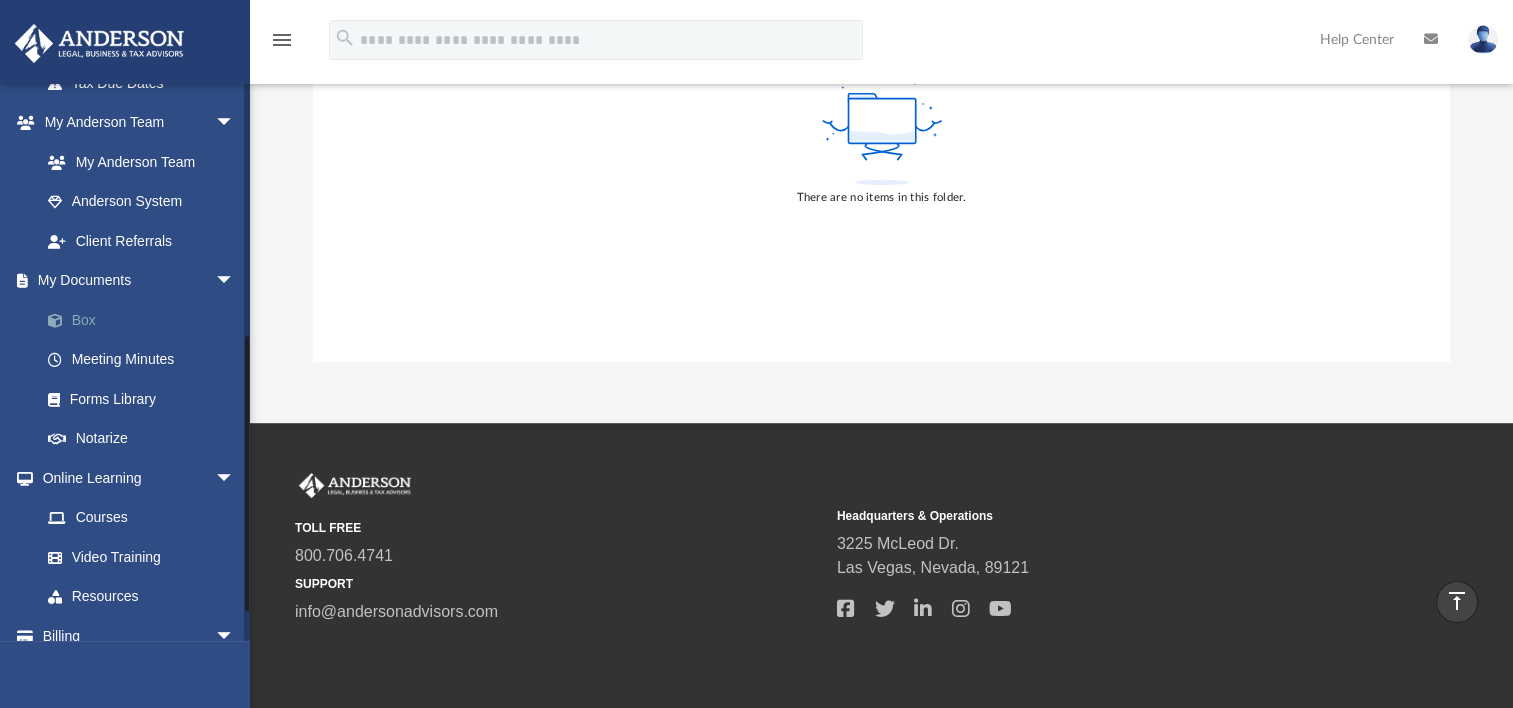click on "Box" at bounding box center (146, 320) 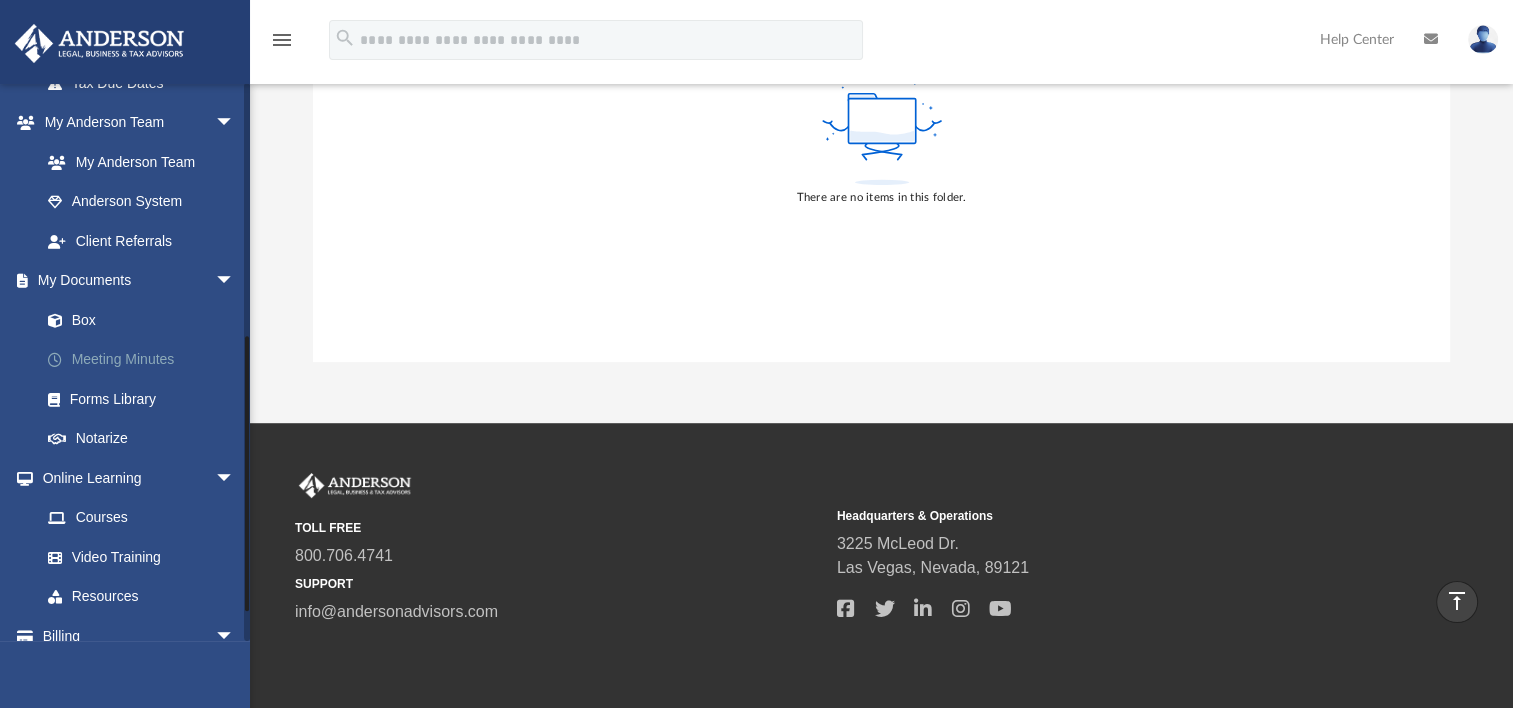 click on "Meeting Minutes" at bounding box center [146, 360] 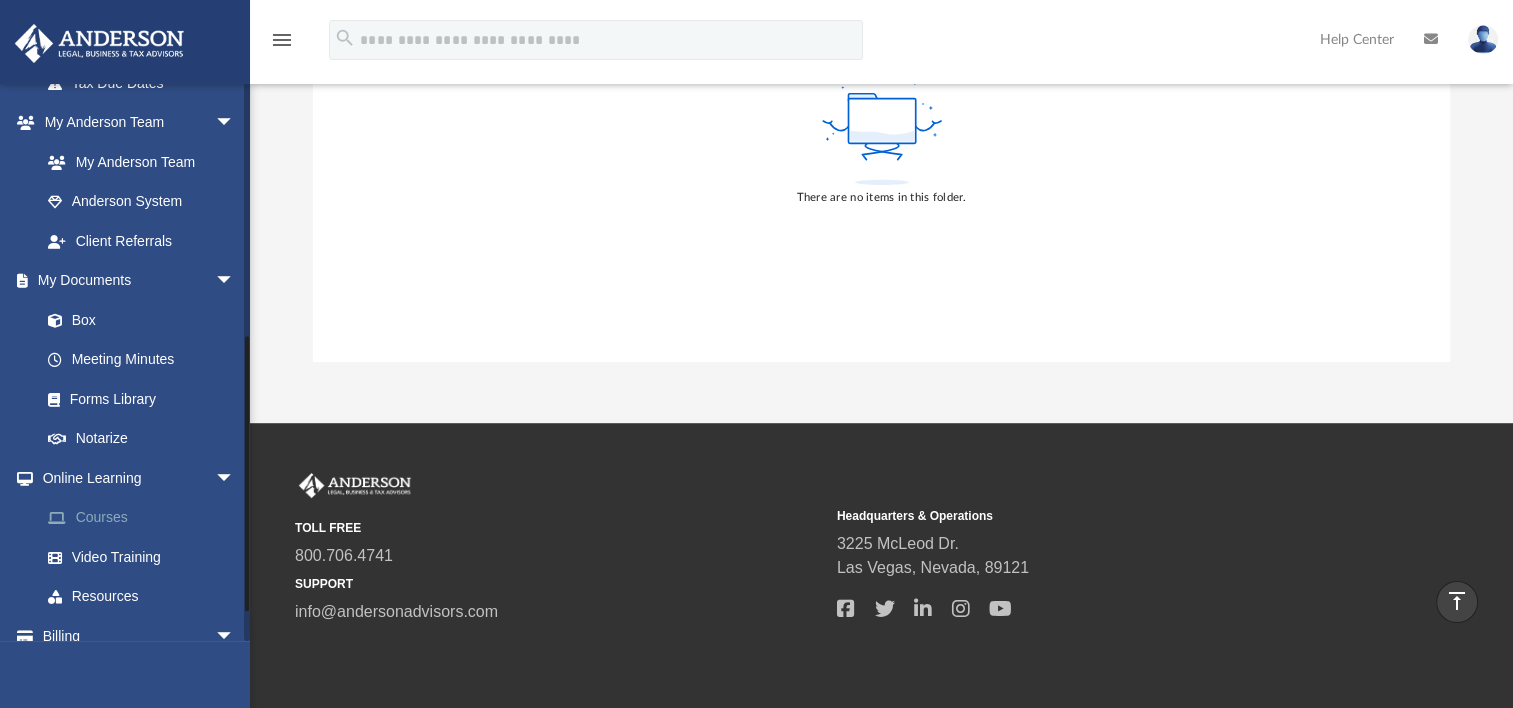 click on "Courses" at bounding box center (146, 518) 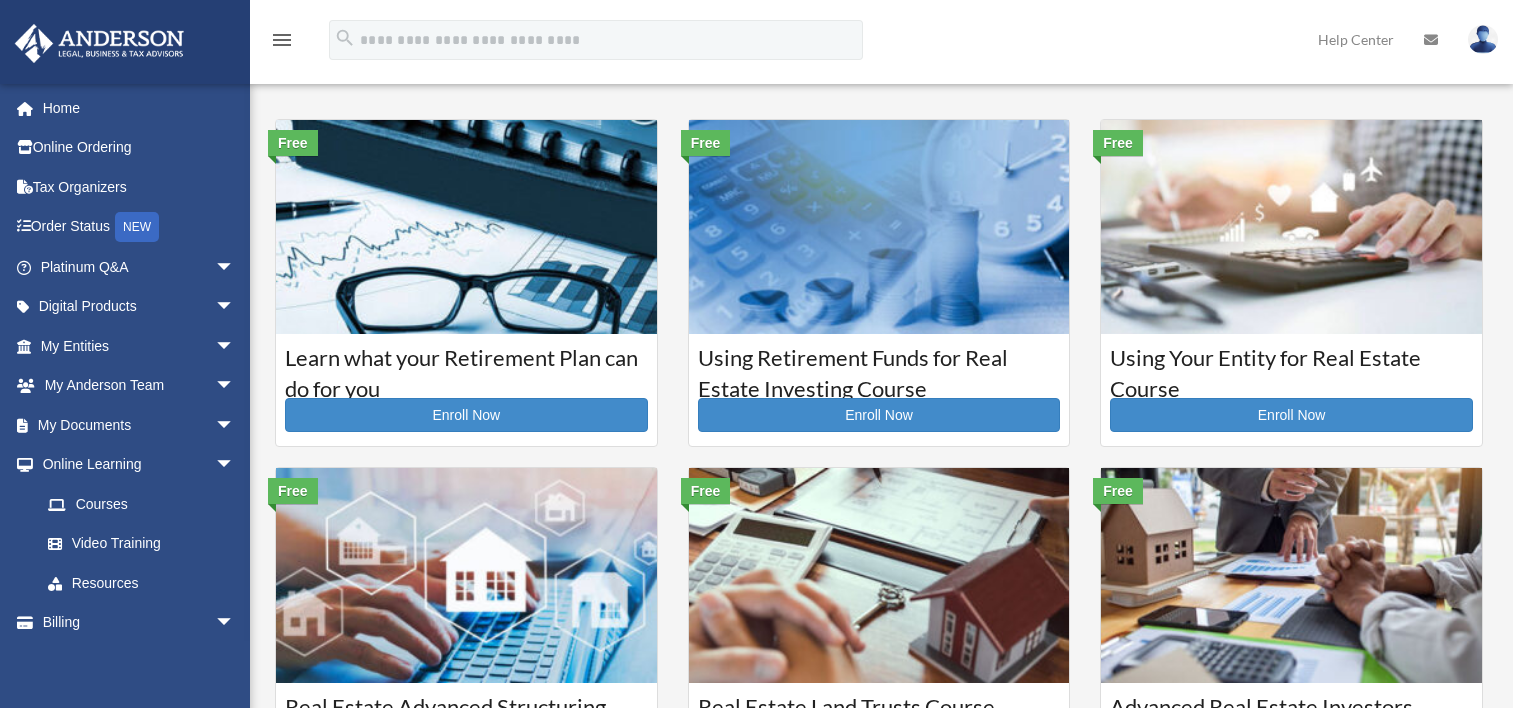 scroll, scrollTop: 0, scrollLeft: 0, axis: both 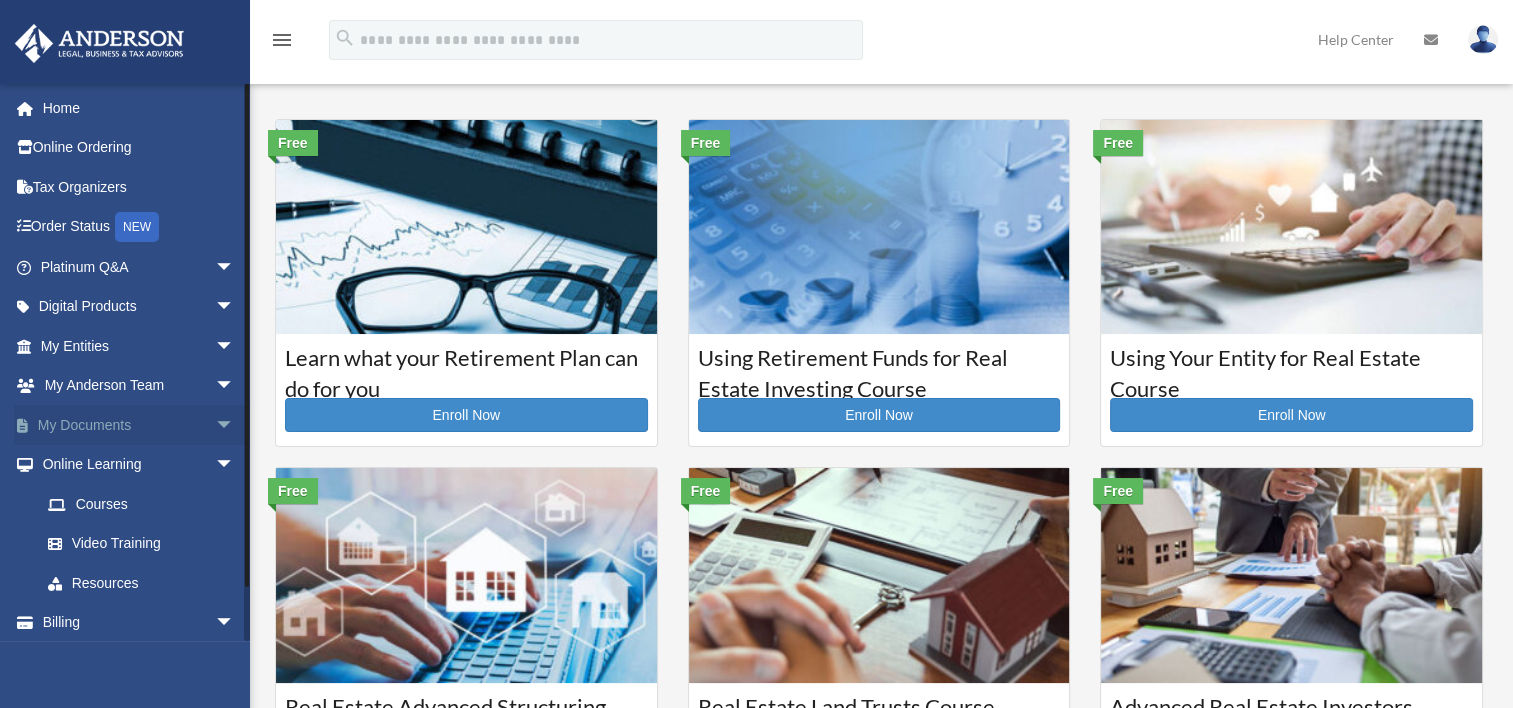 click on "arrow_drop_down" at bounding box center [235, 425] 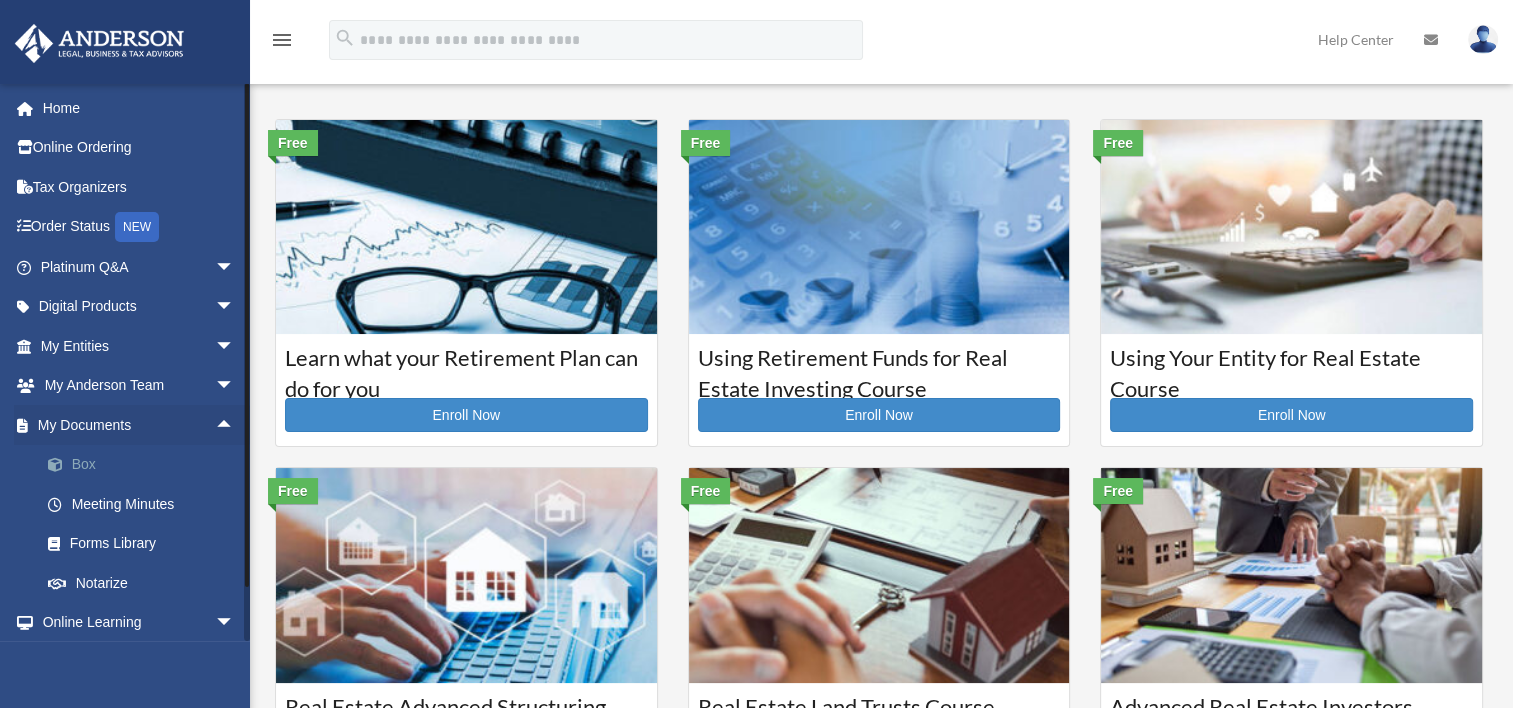 click on "Box" at bounding box center [146, 465] 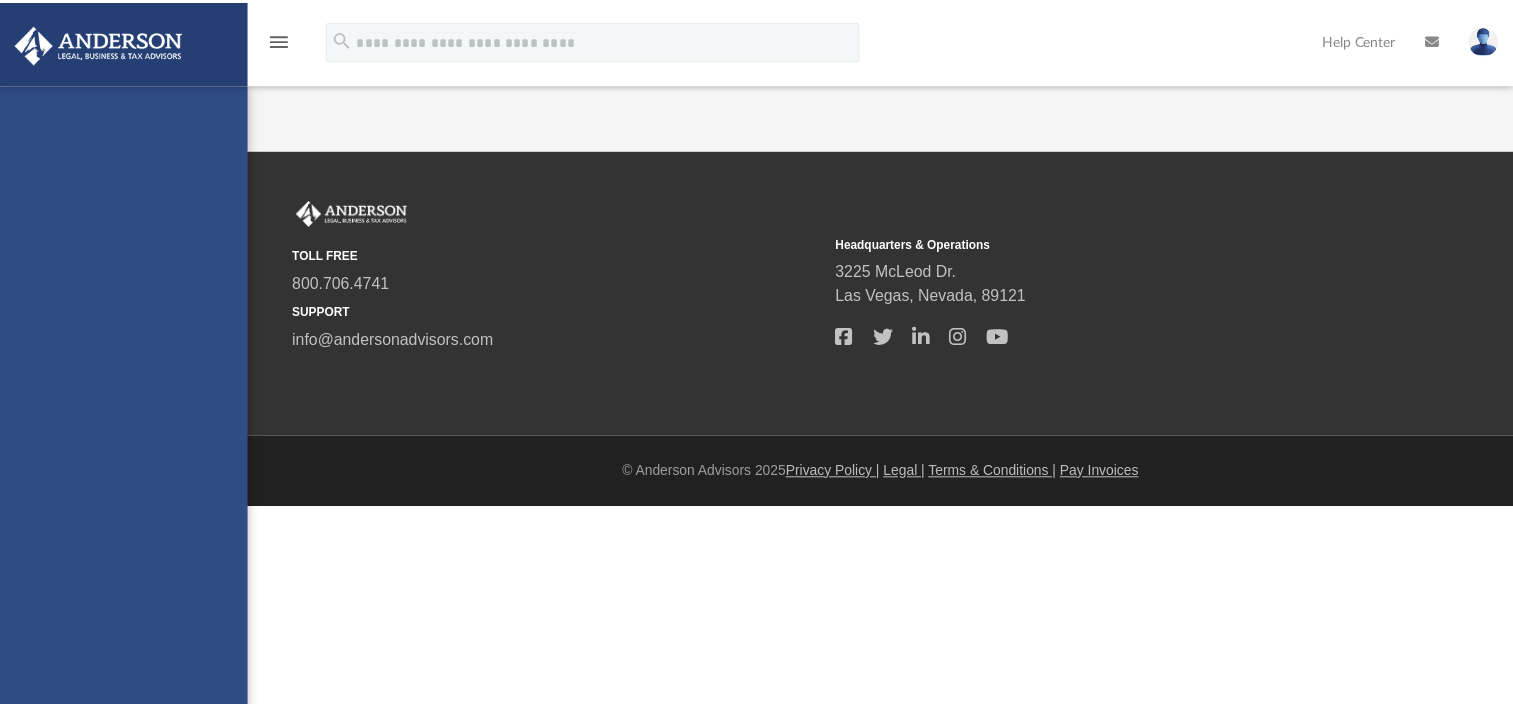 scroll, scrollTop: 0, scrollLeft: 0, axis: both 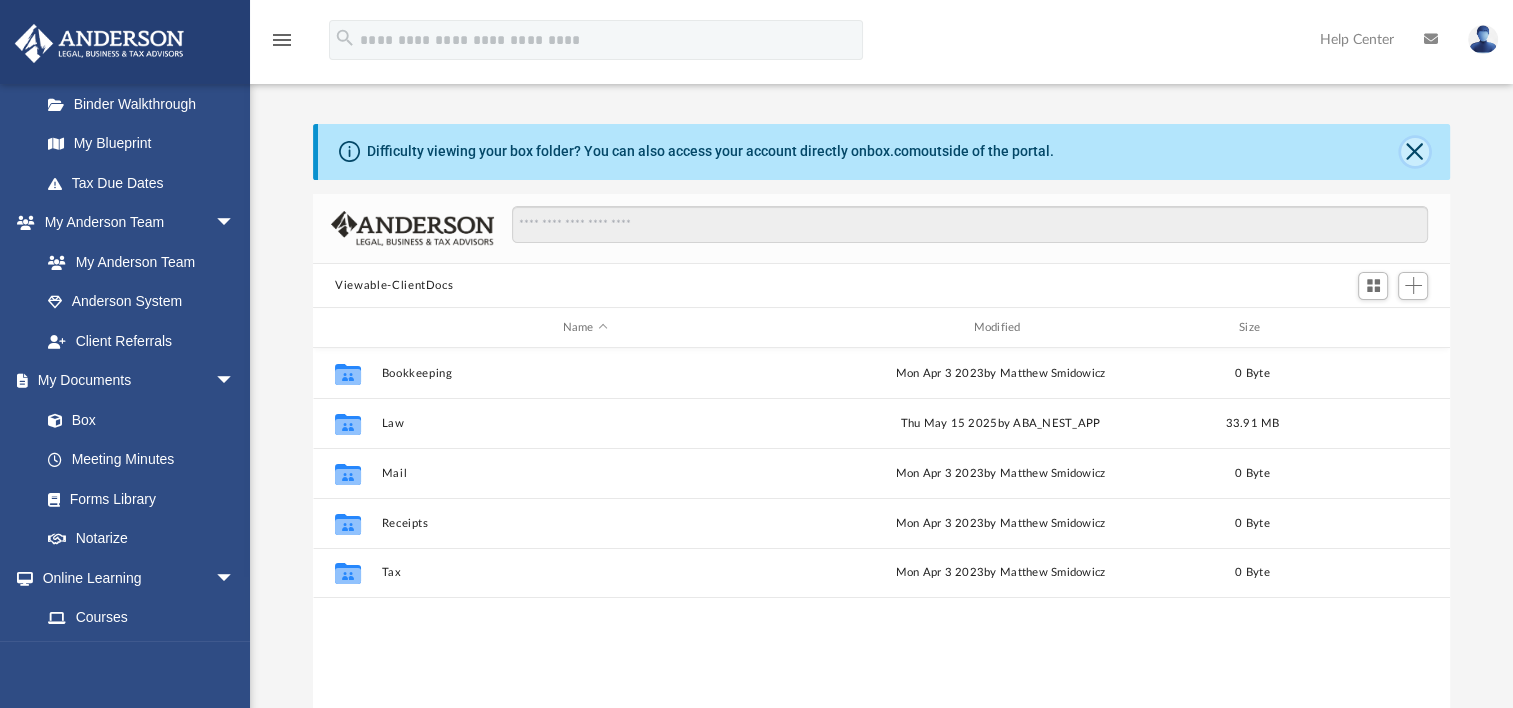 click 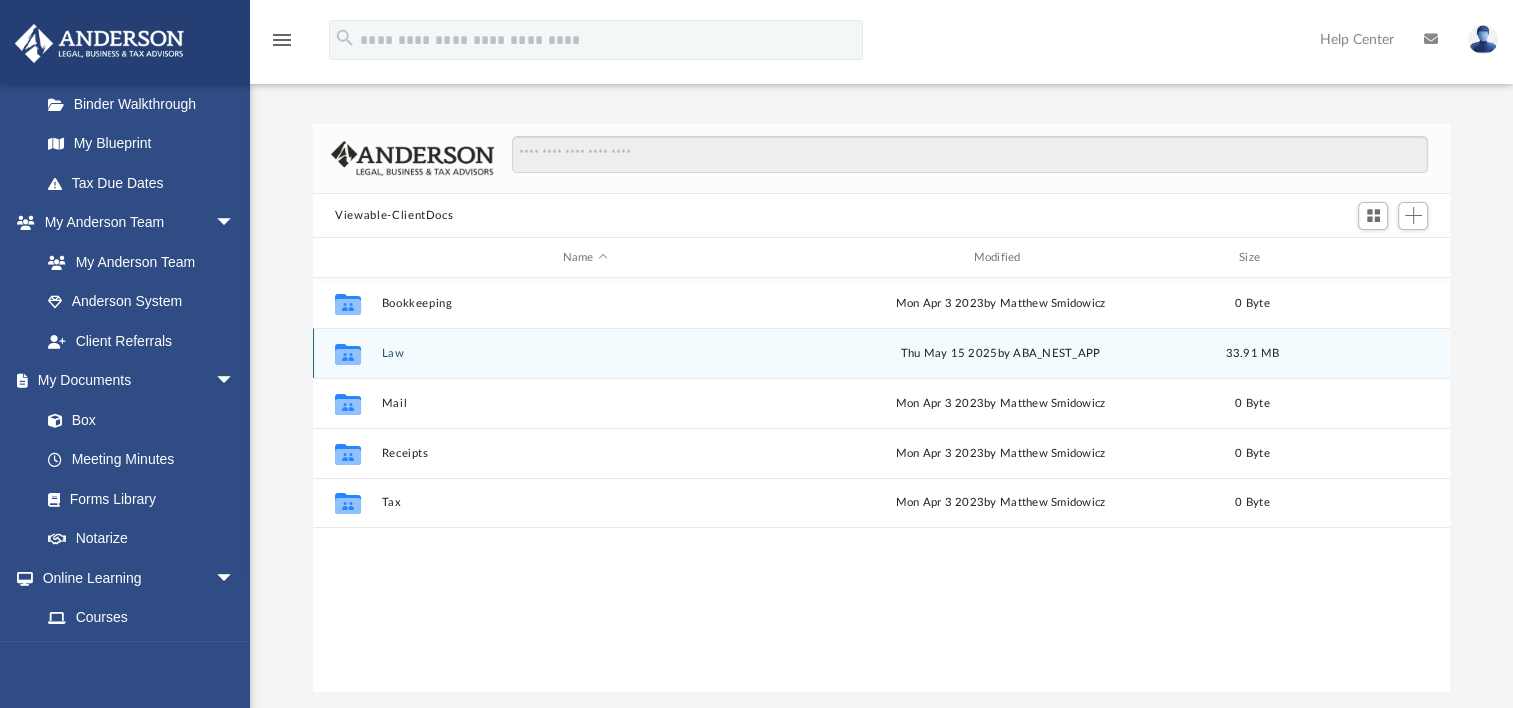 click 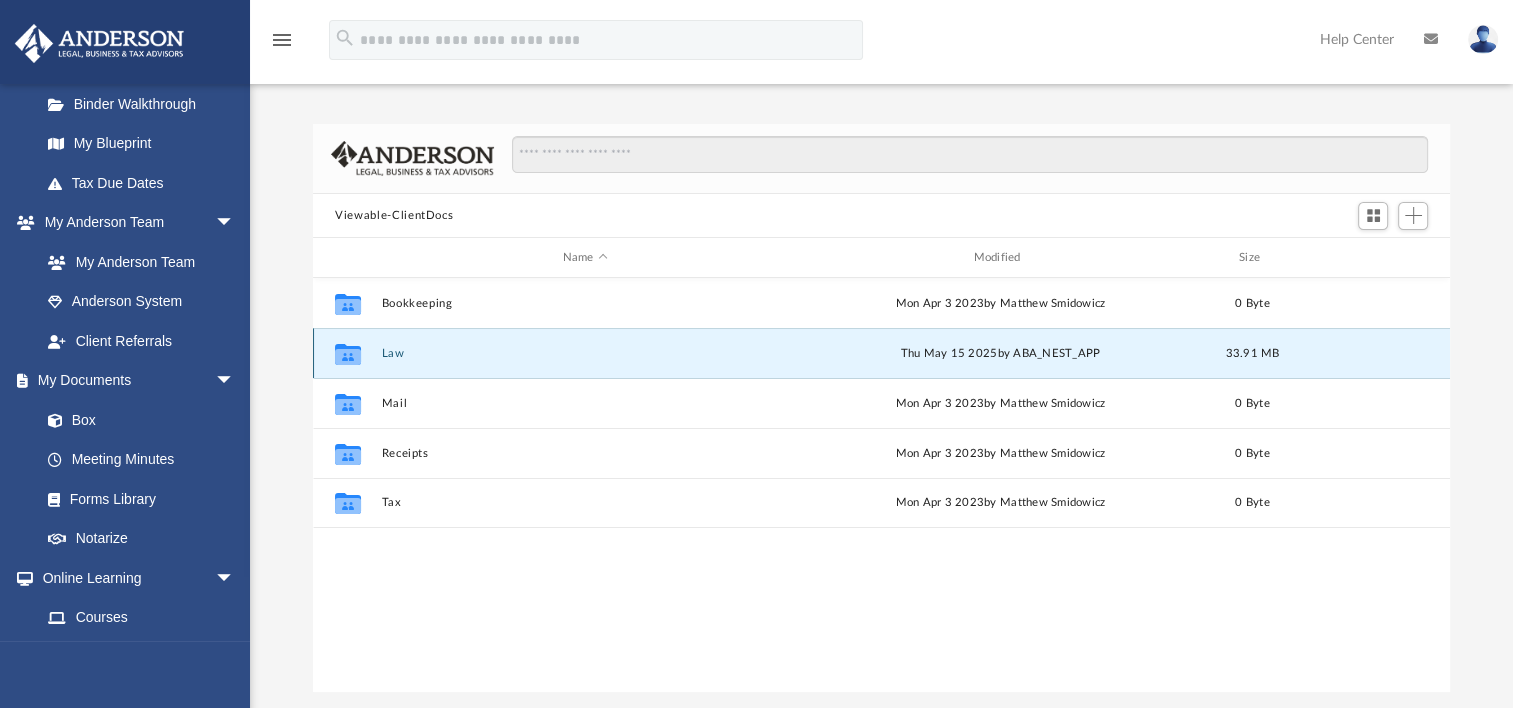 click on "Law" at bounding box center [585, 353] 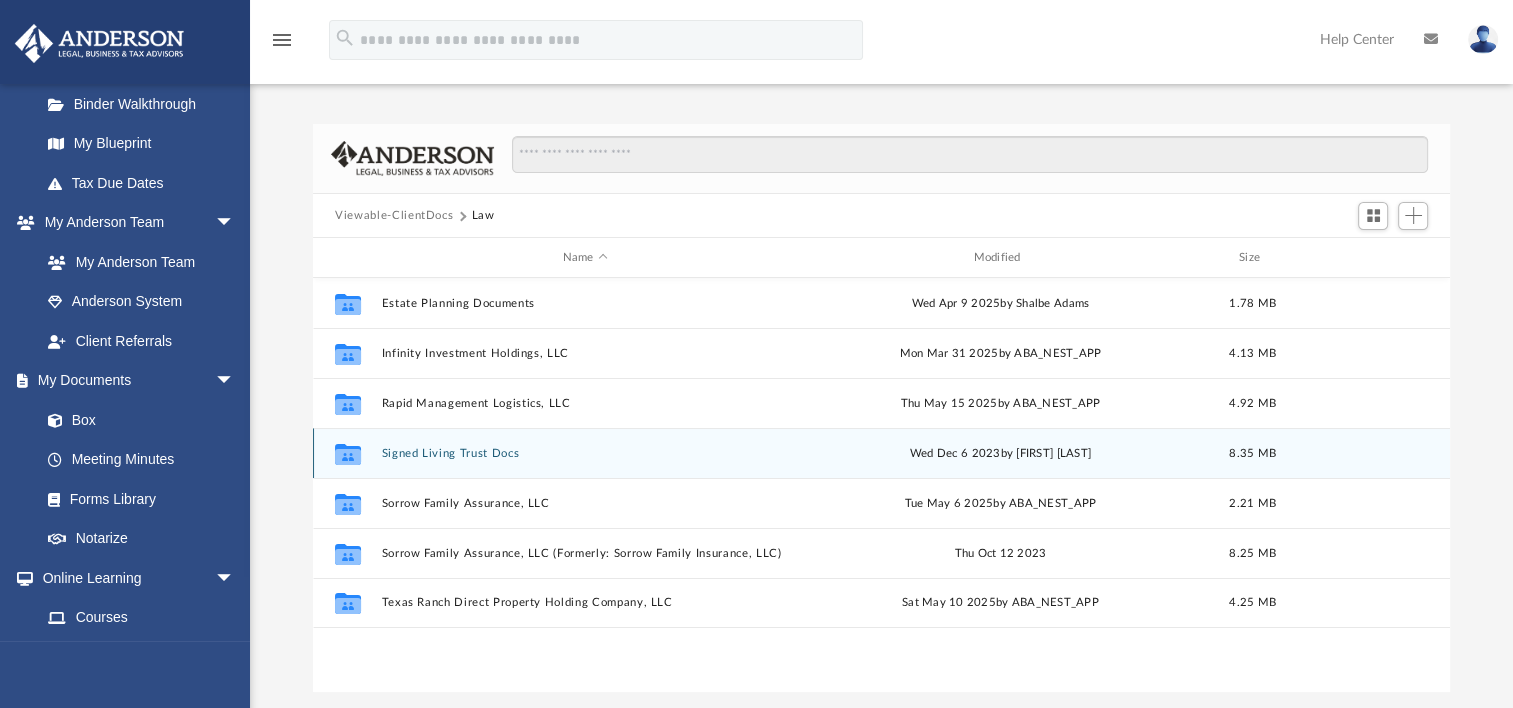 click 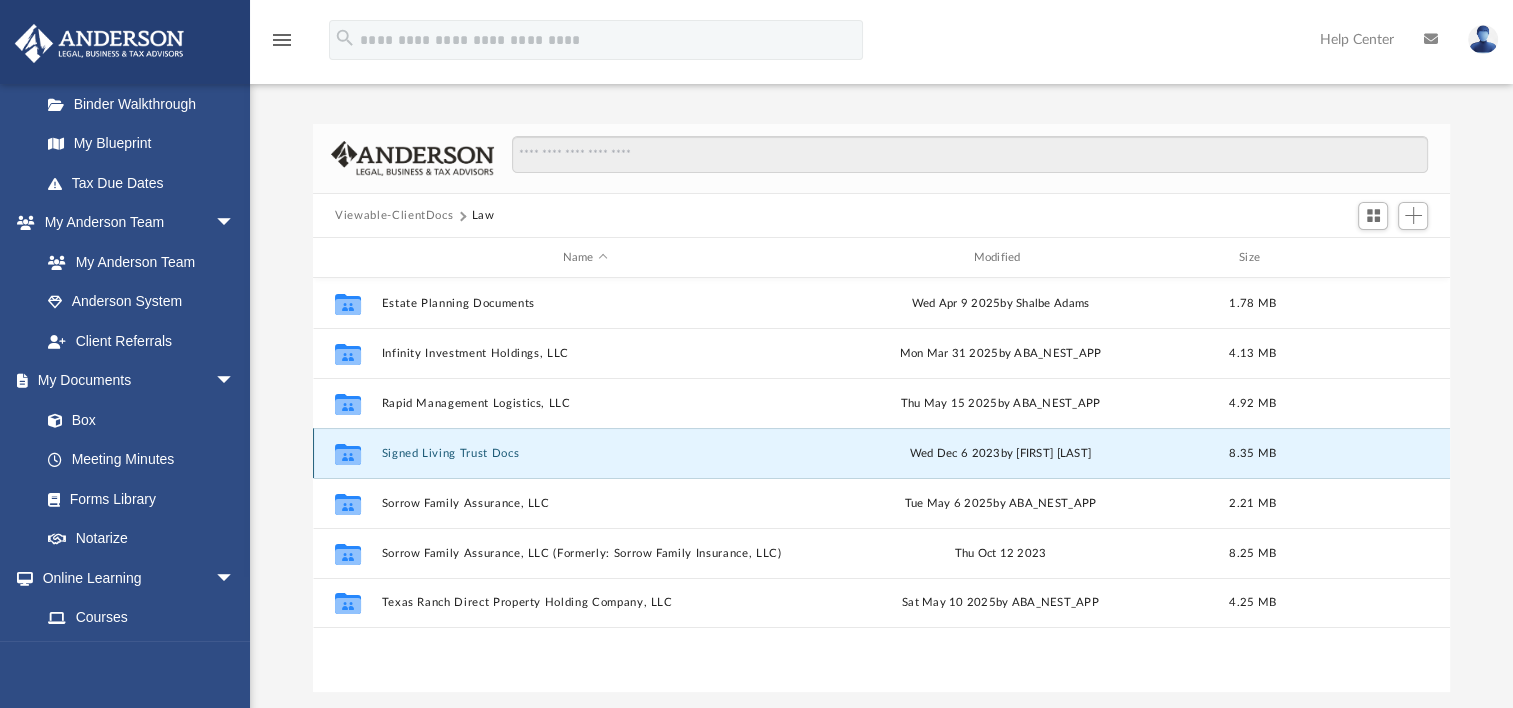 click on "Signed Living Trust Docs" at bounding box center [585, 453] 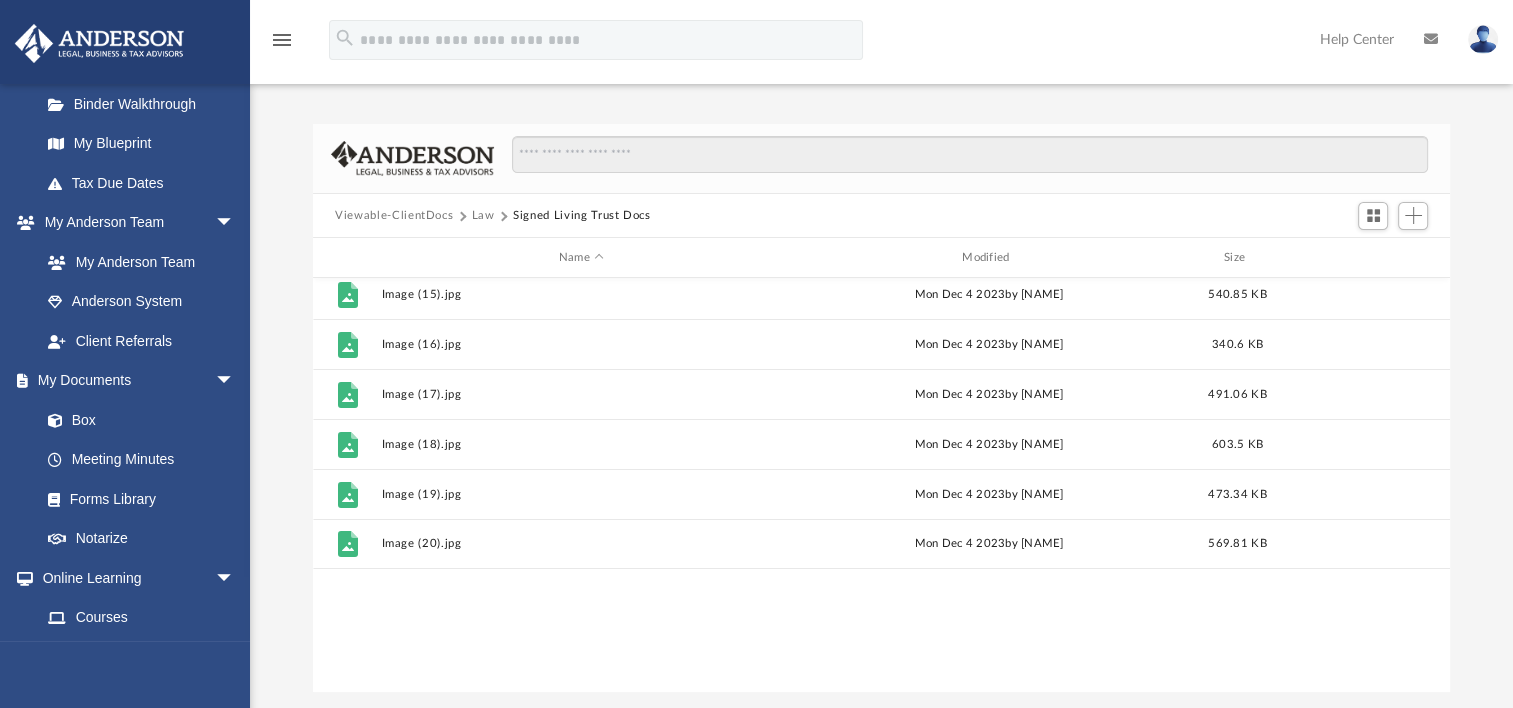 scroll, scrollTop: 0, scrollLeft: 0, axis: both 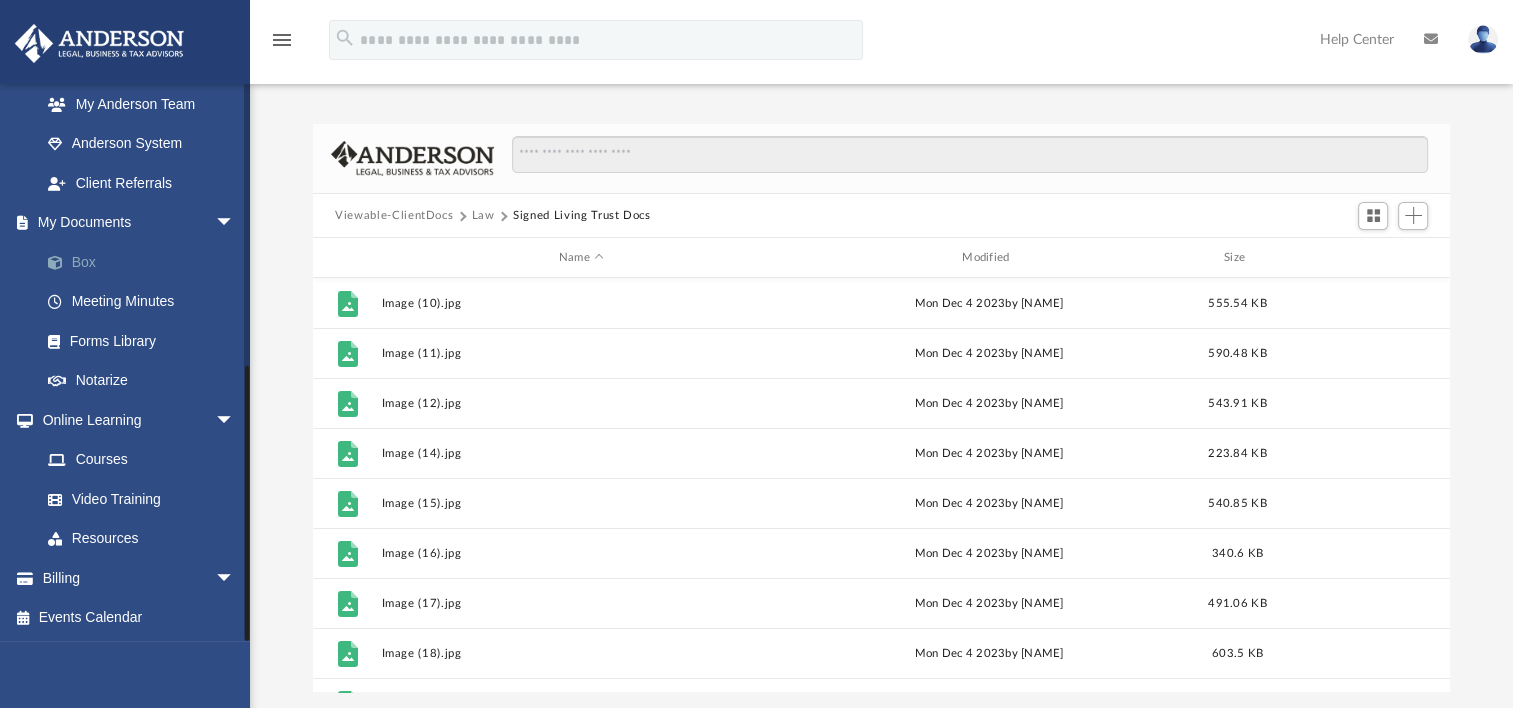 click on "Box" at bounding box center (146, 262) 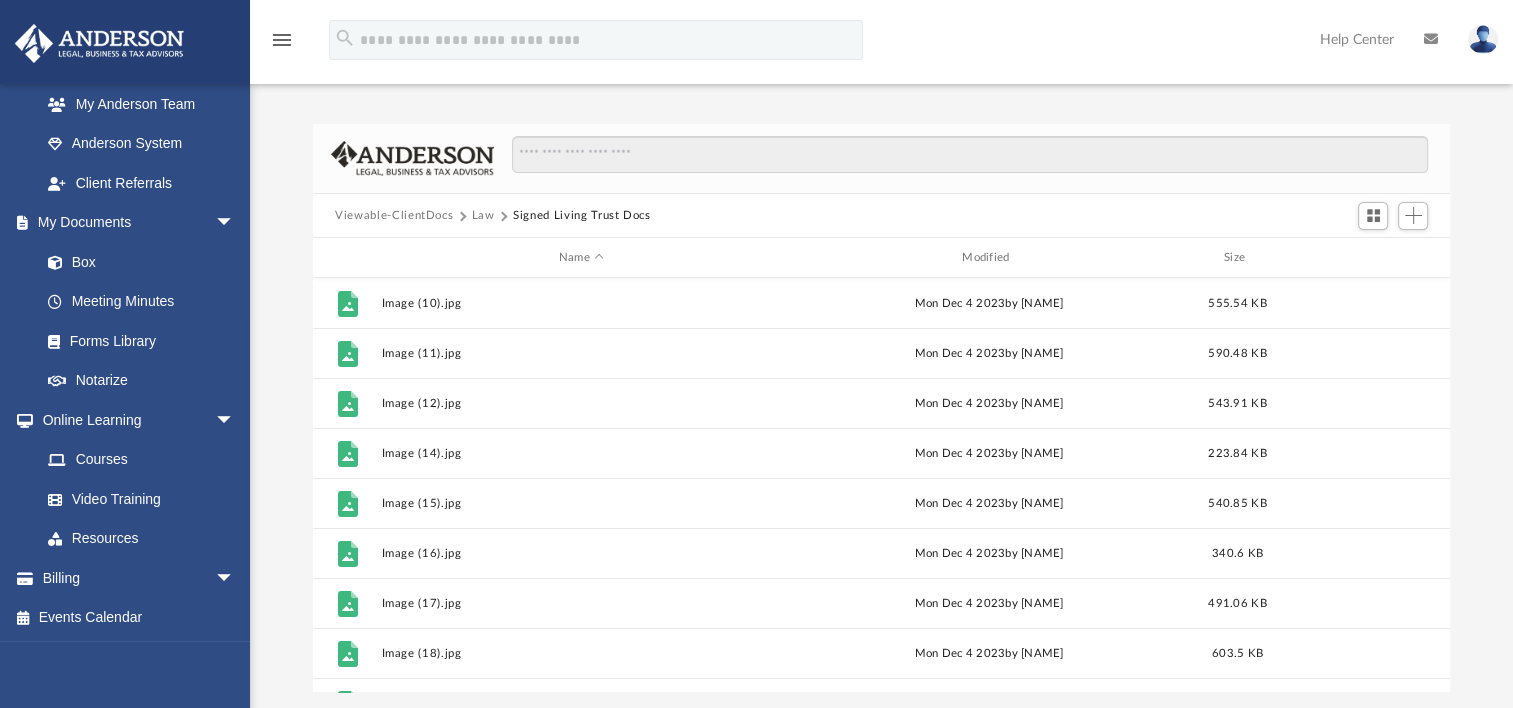 click on "Law" at bounding box center [483, 216] 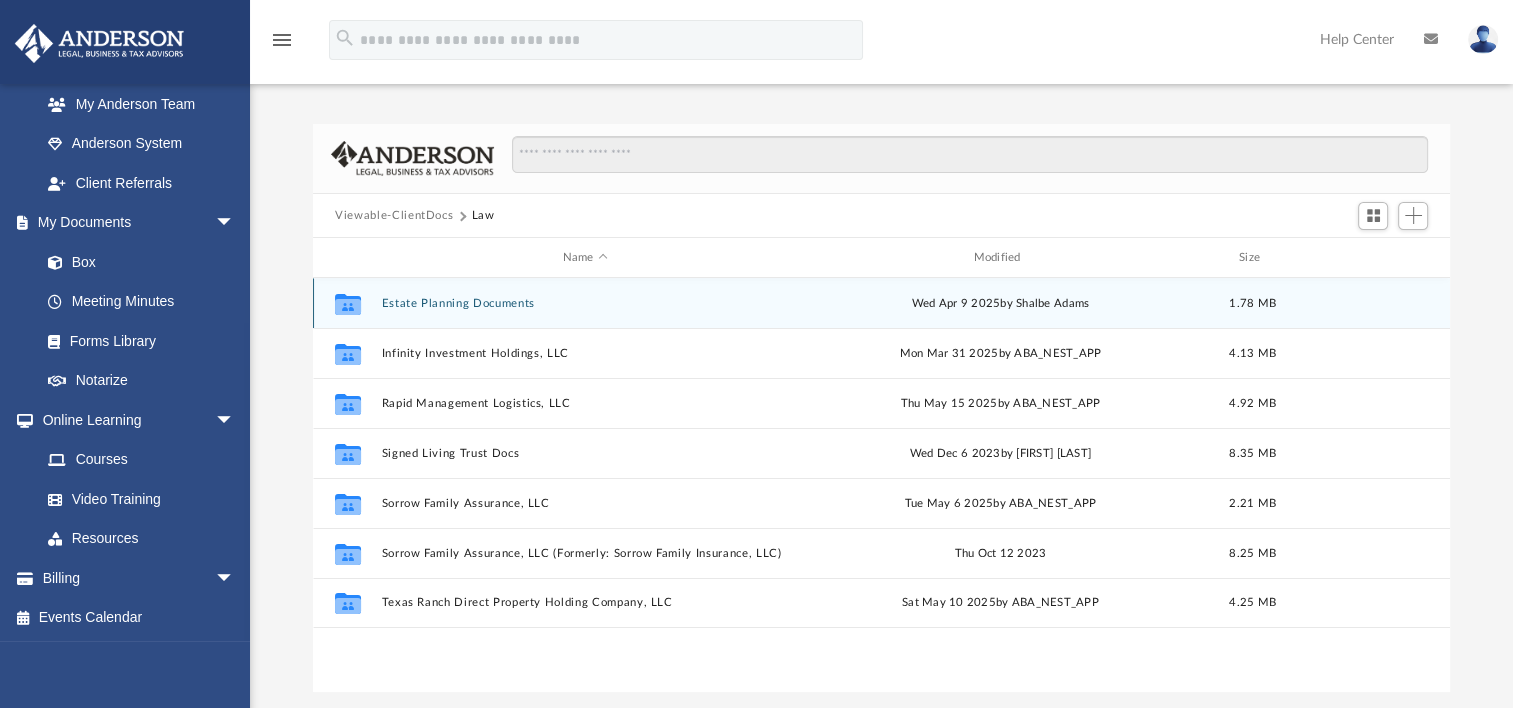 click 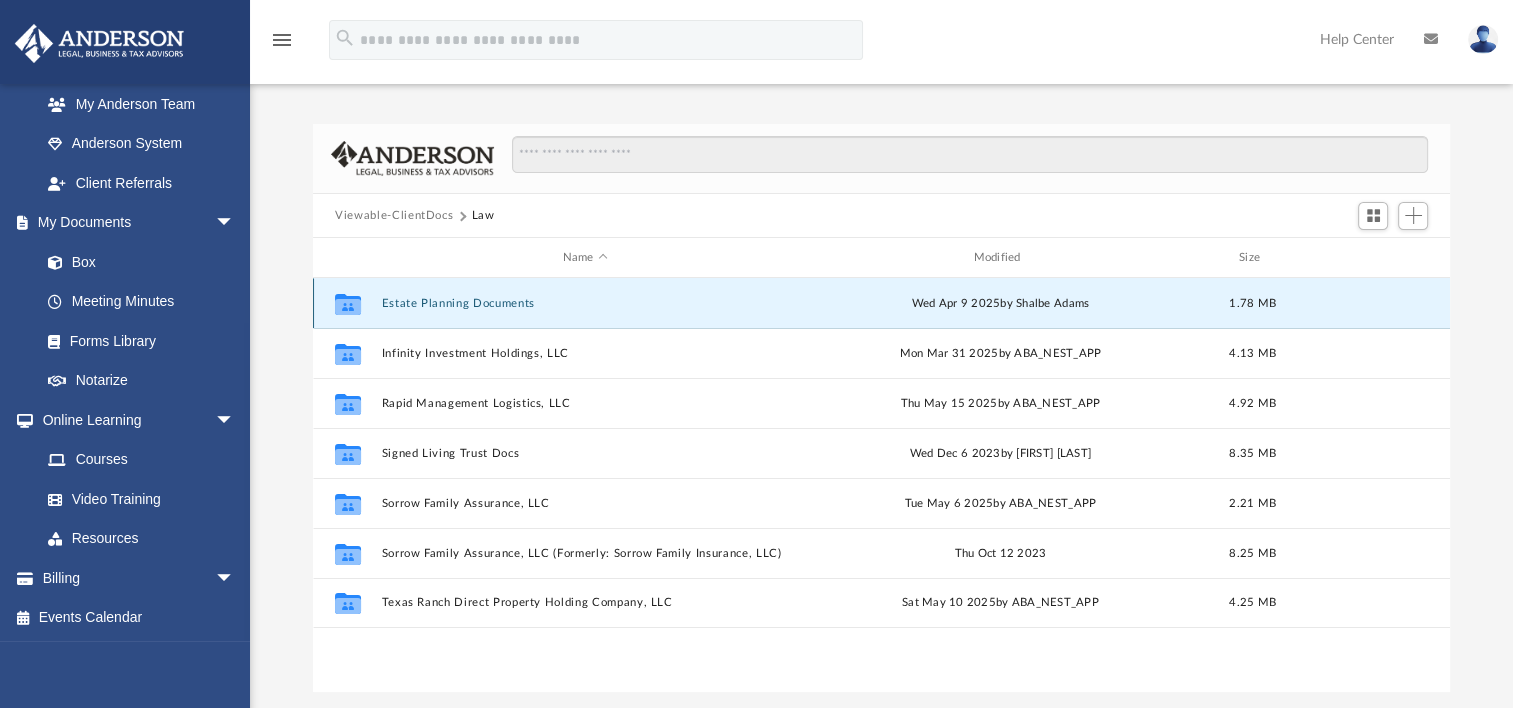 click on "Estate Planning Documents" at bounding box center (585, 303) 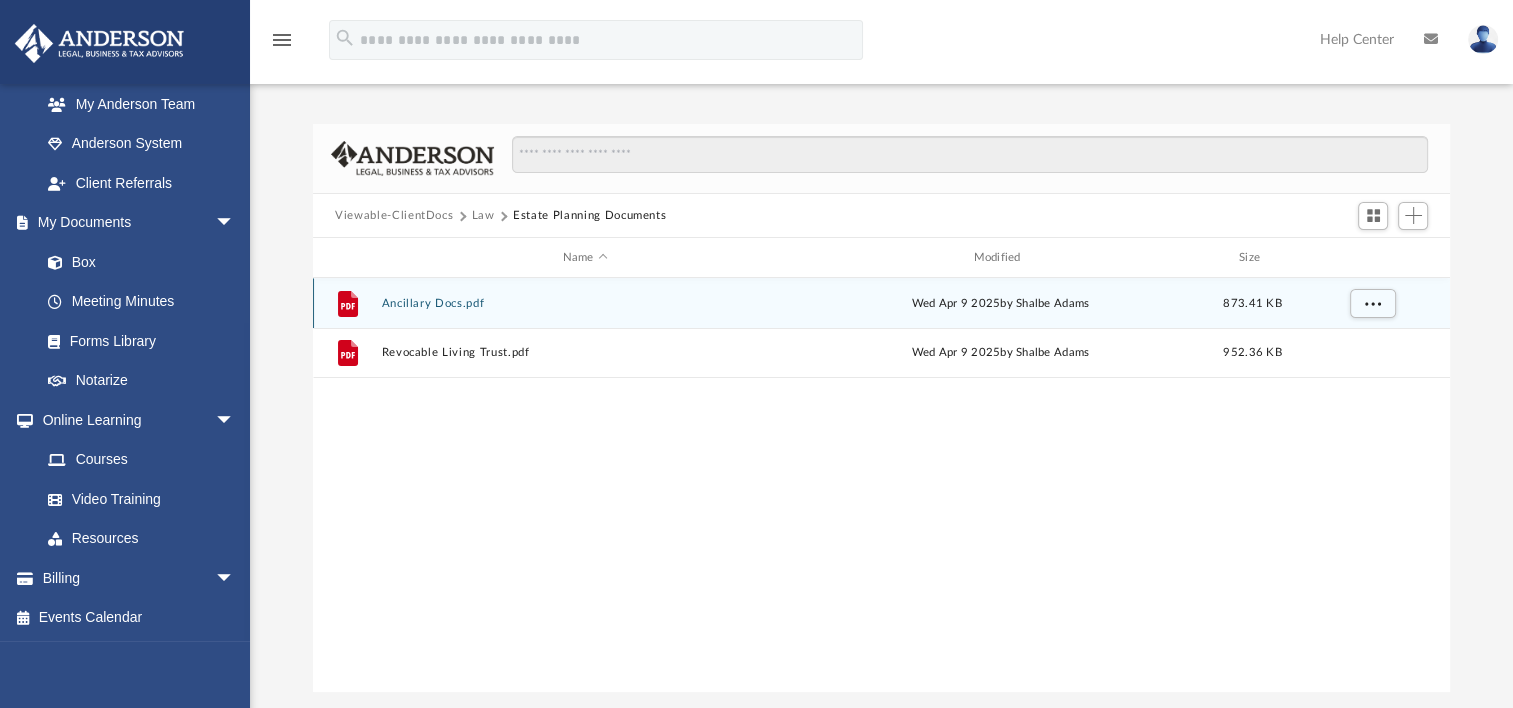 click on "Ancillary Docs.pdf" at bounding box center (585, 303) 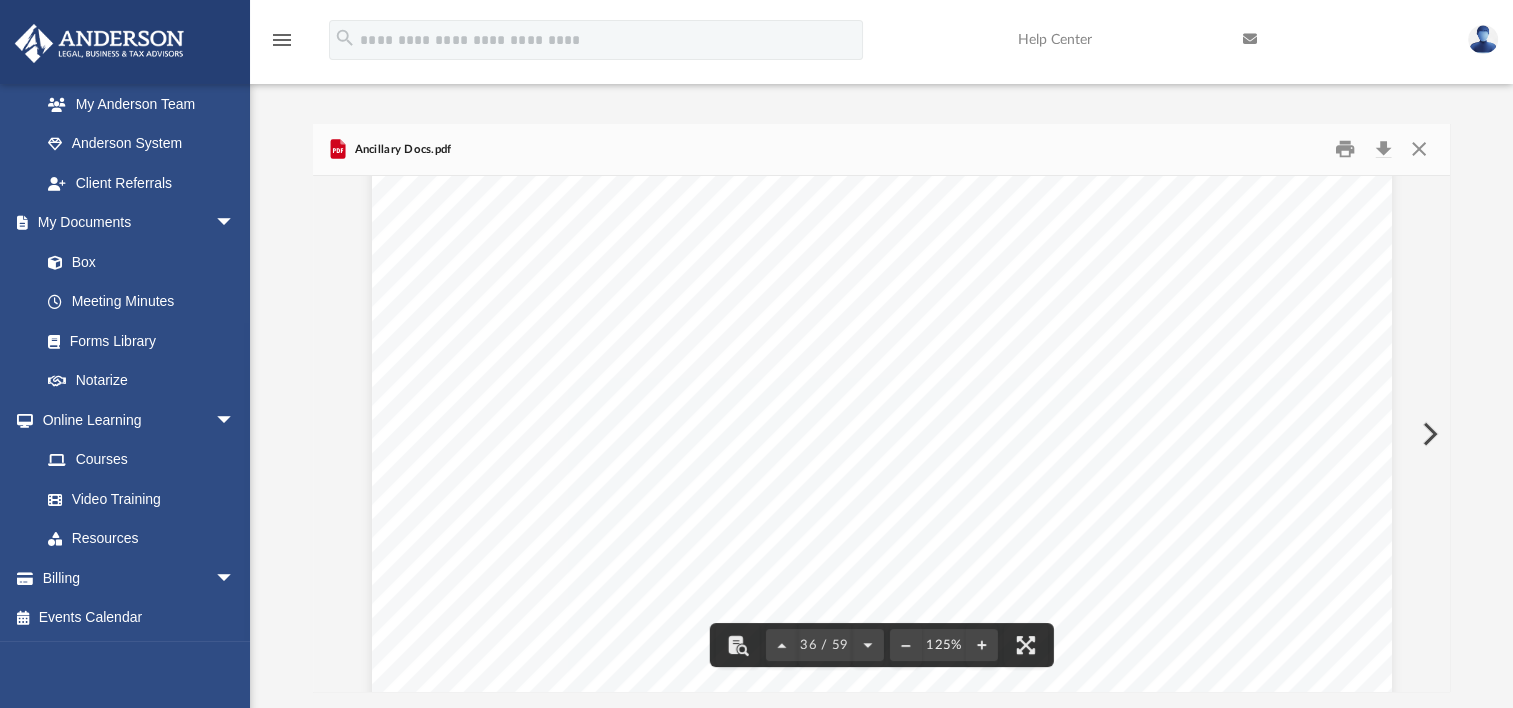 scroll, scrollTop: 48450, scrollLeft: 0, axis: vertical 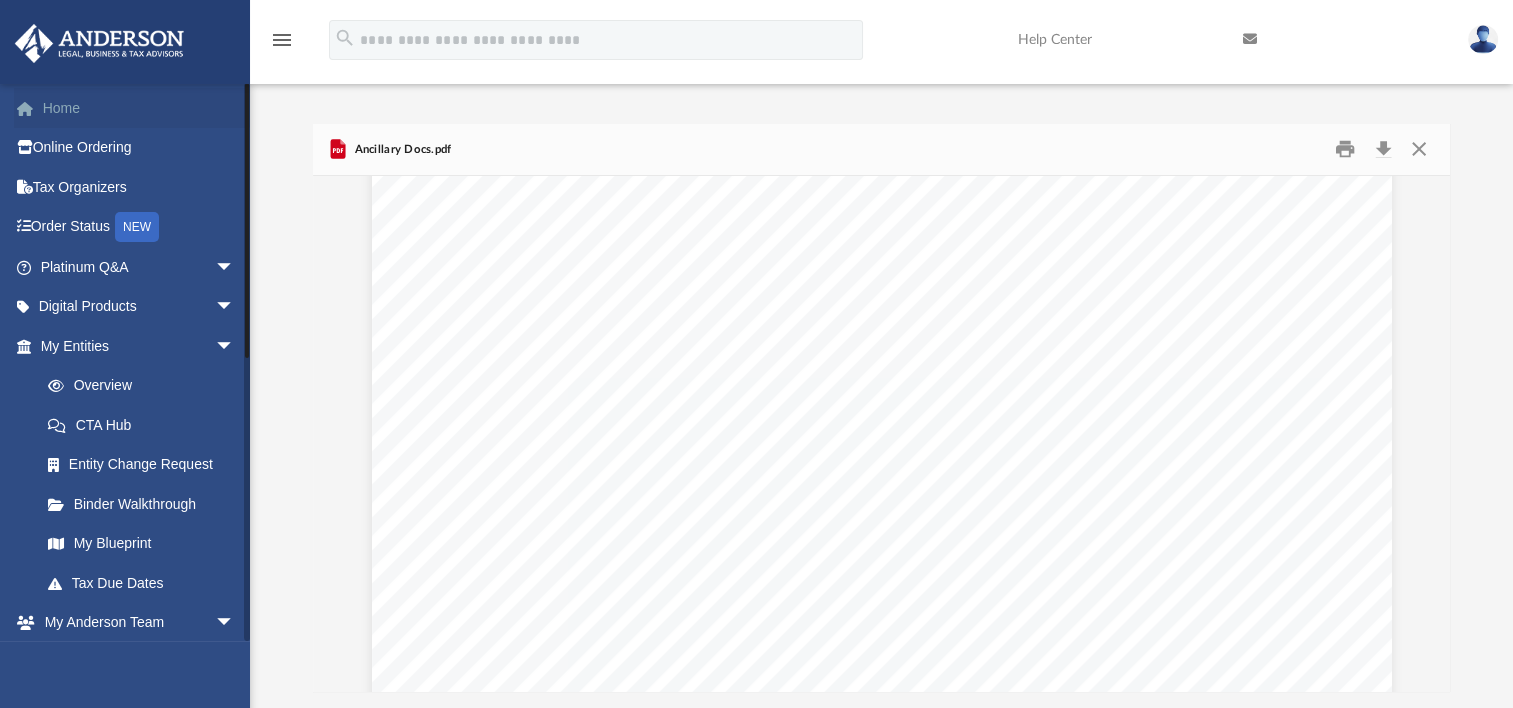 click on "Home" at bounding box center [139, 108] 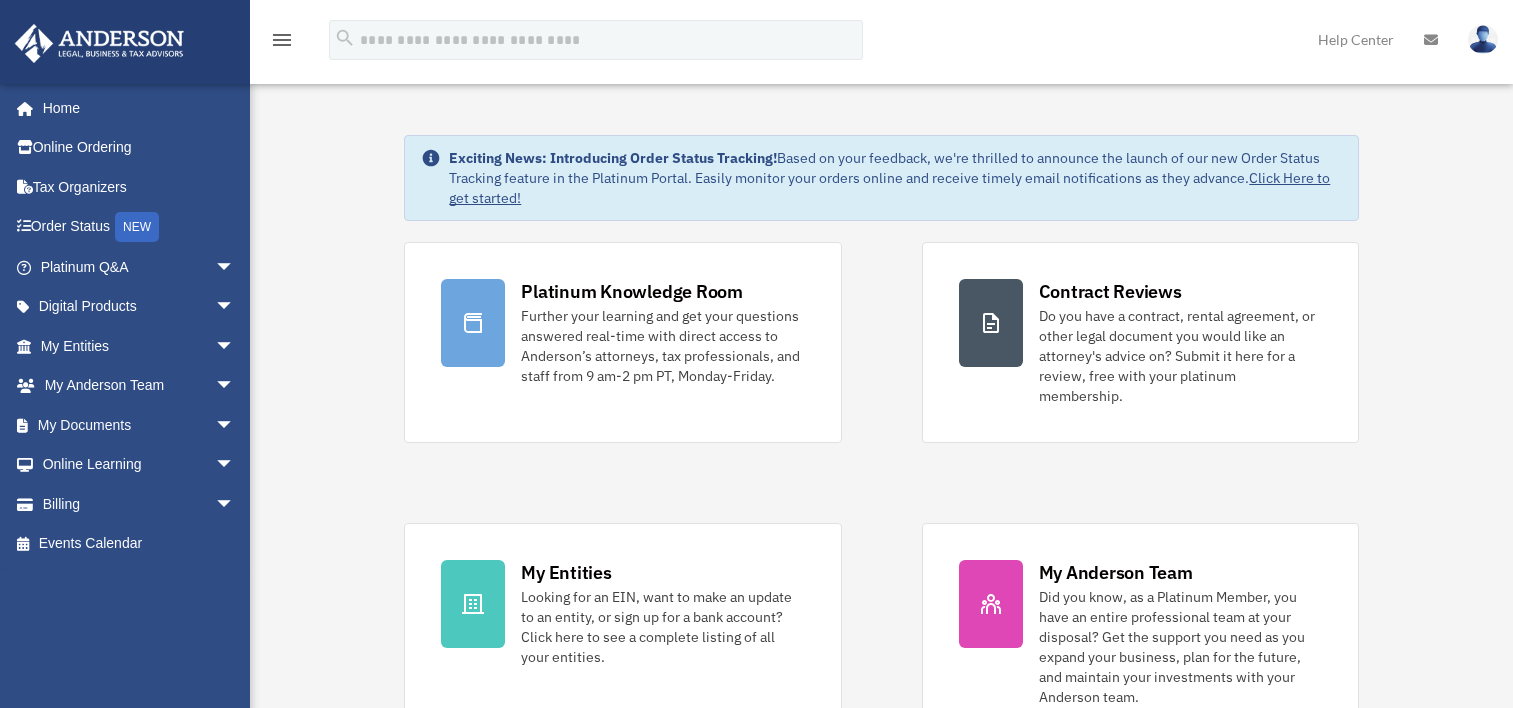 scroll, scrollTop: 0, scrollLeft: 0, axis: both 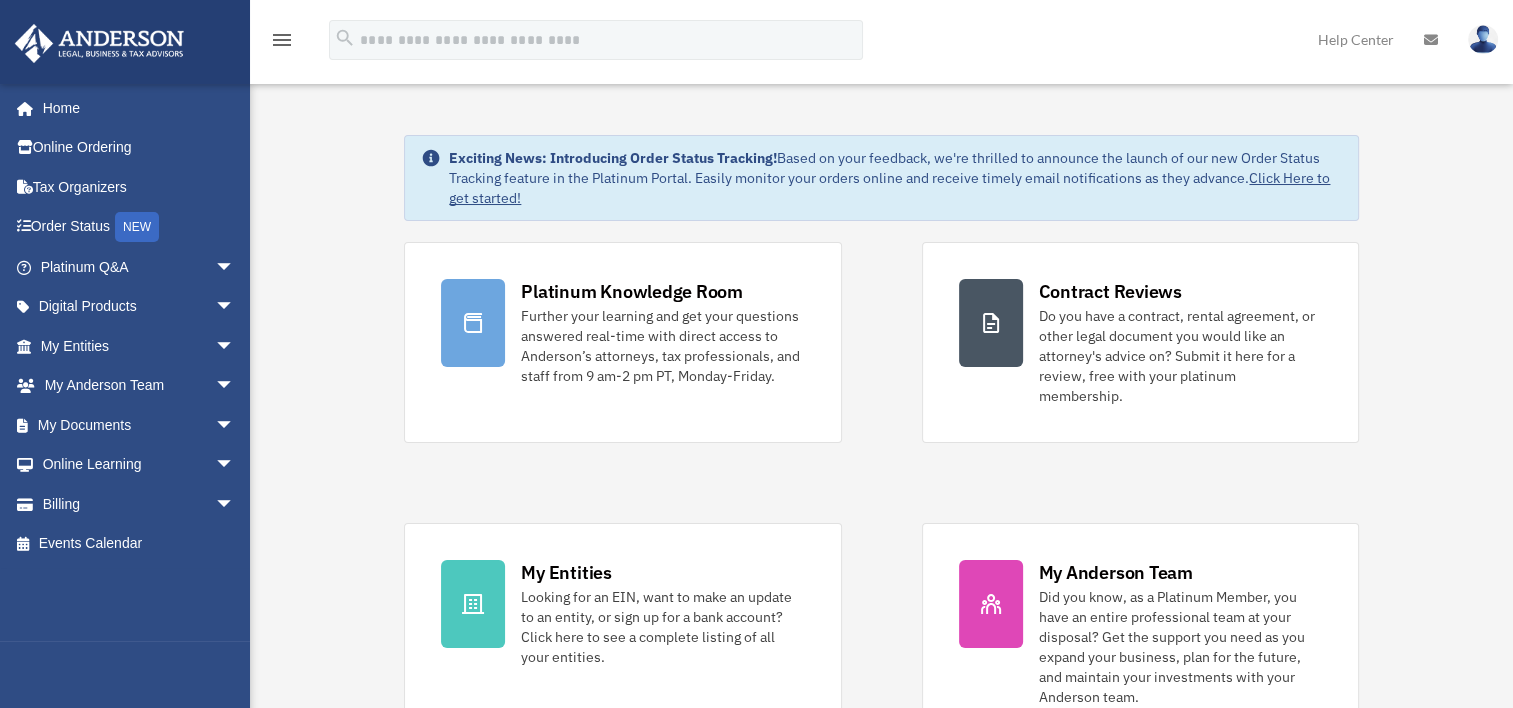 click at bounding box center [1431, 40] 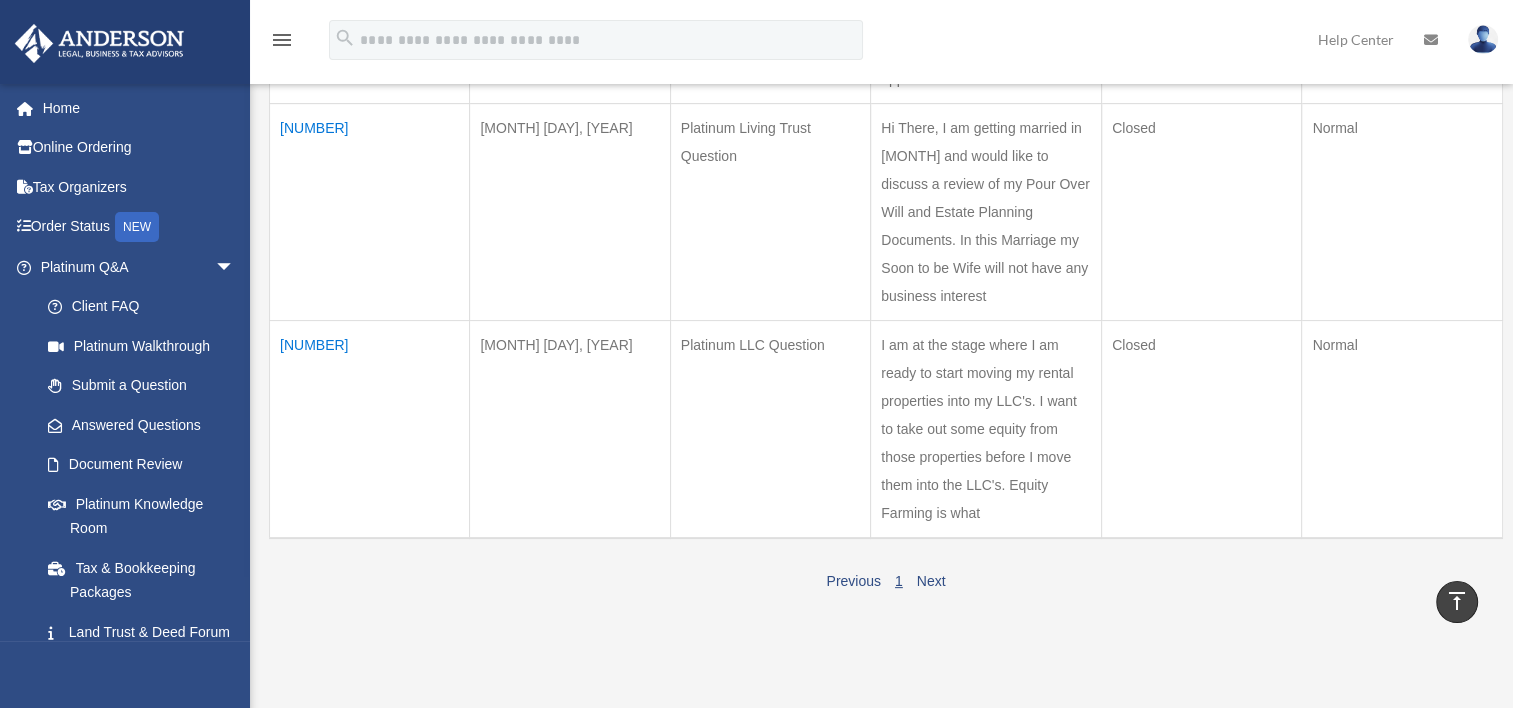 scroll, scrollTop: 700, scrollLeft: 0, axis: vertical 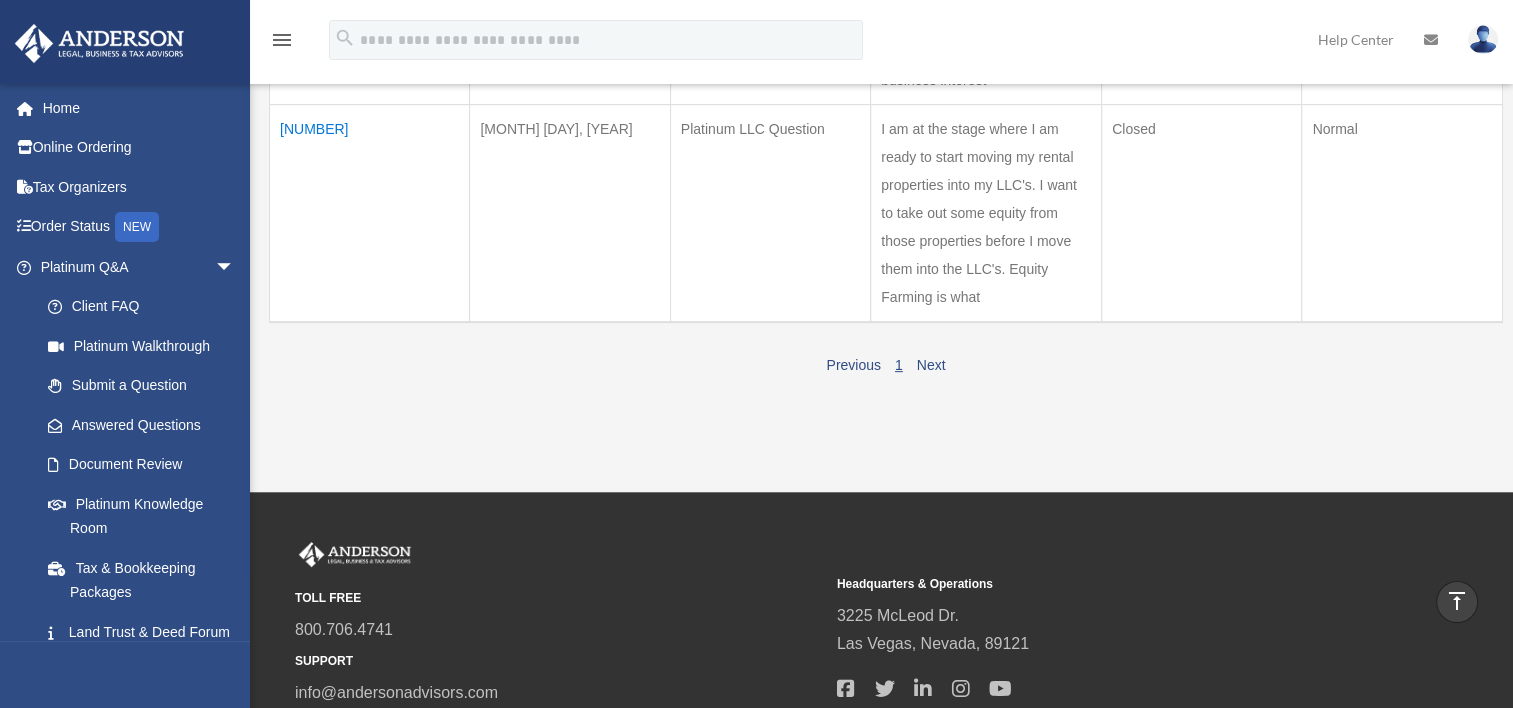 click on "[NUMBER]" at bounding box center [370, 214] 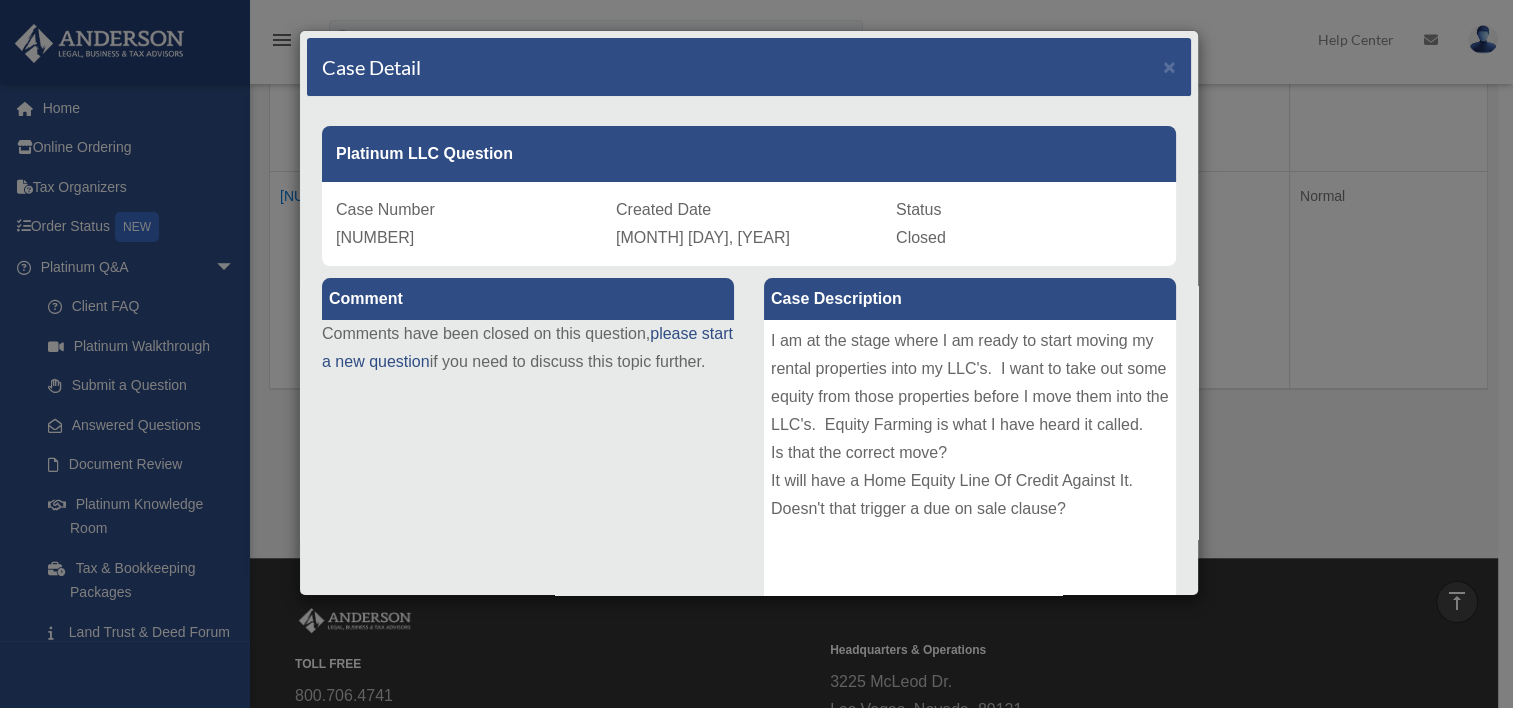 scroll, scrollTop: 600, scrollLeft: 0, axis: vertical 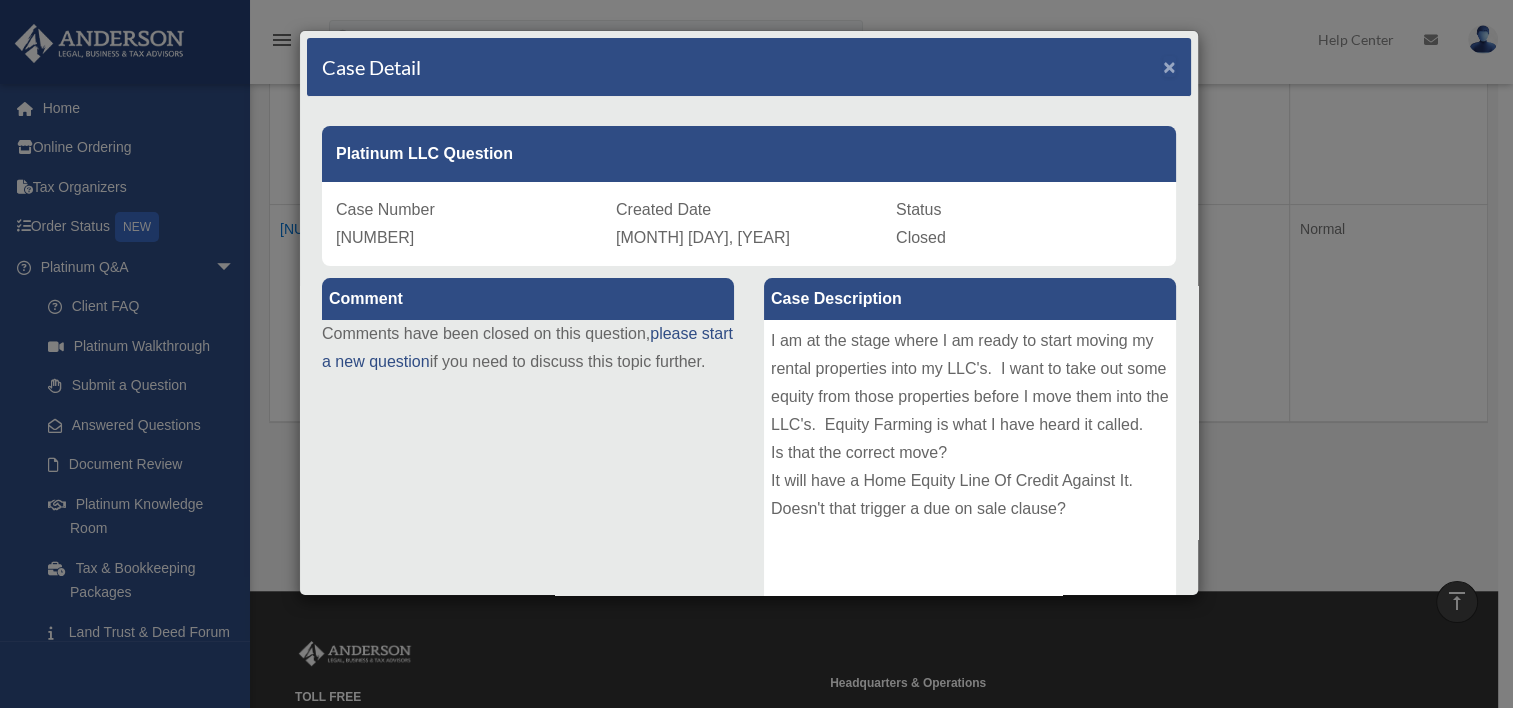 click on "×" at bounding box center (1169, 66) 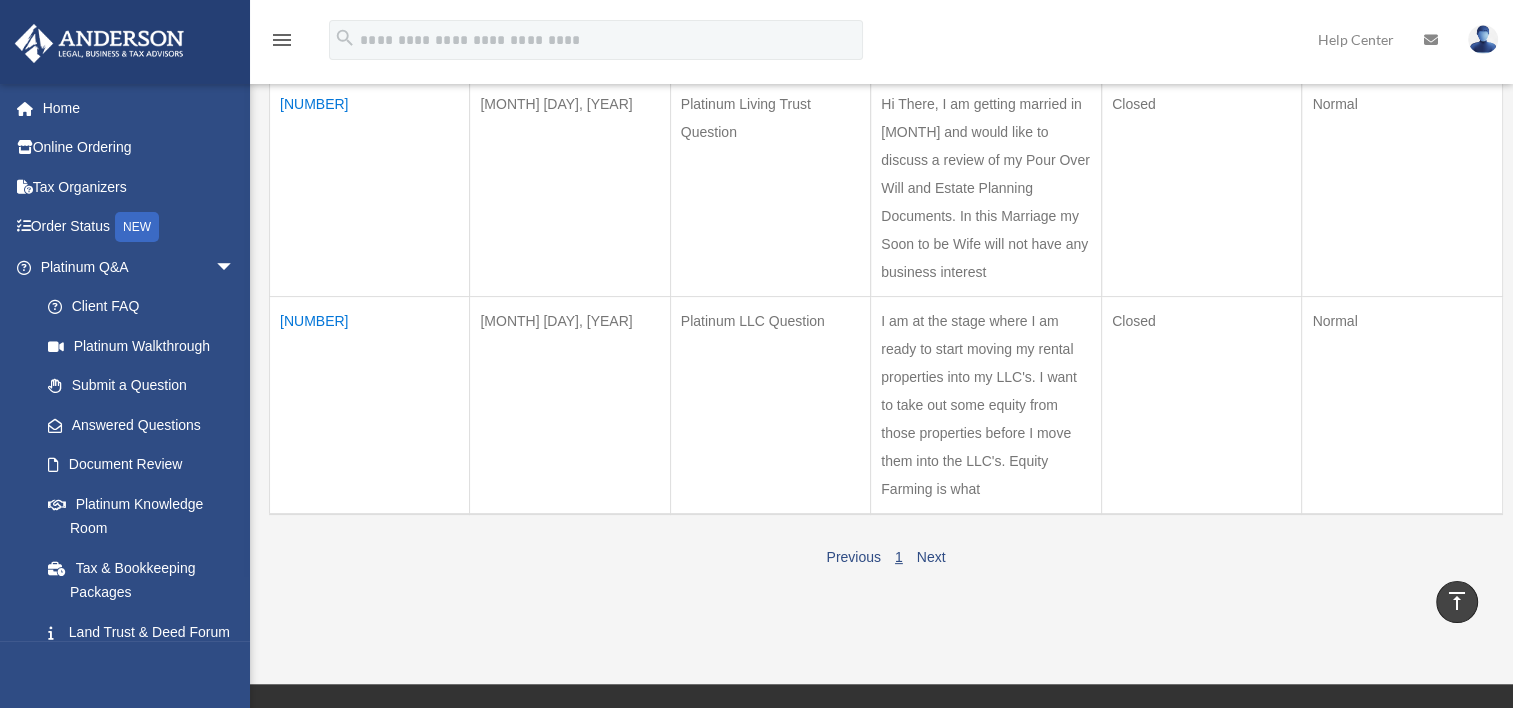 scroll, scrollTop: 500, scrollLeft: 0, axis: vertical 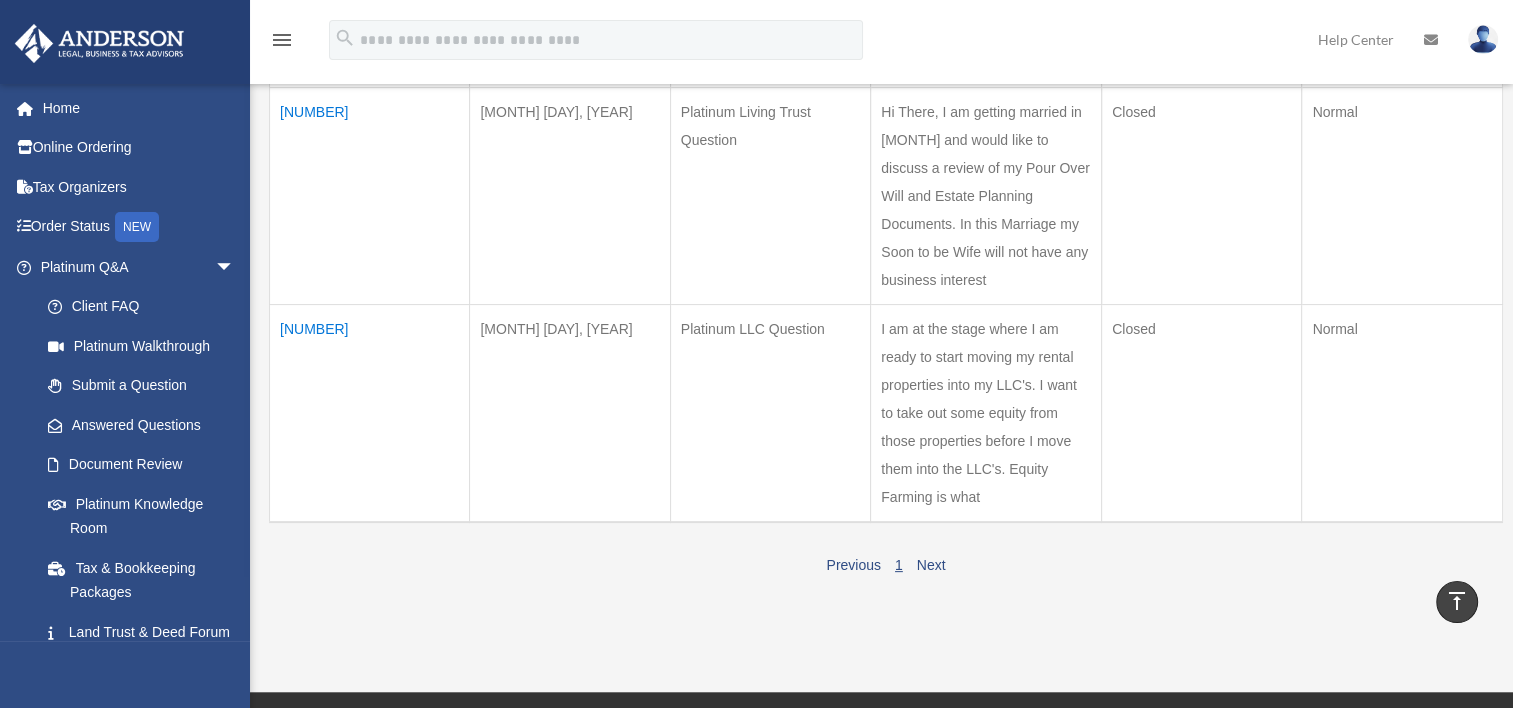 click on "[NUMBER]" at bounding box center [370, 196] 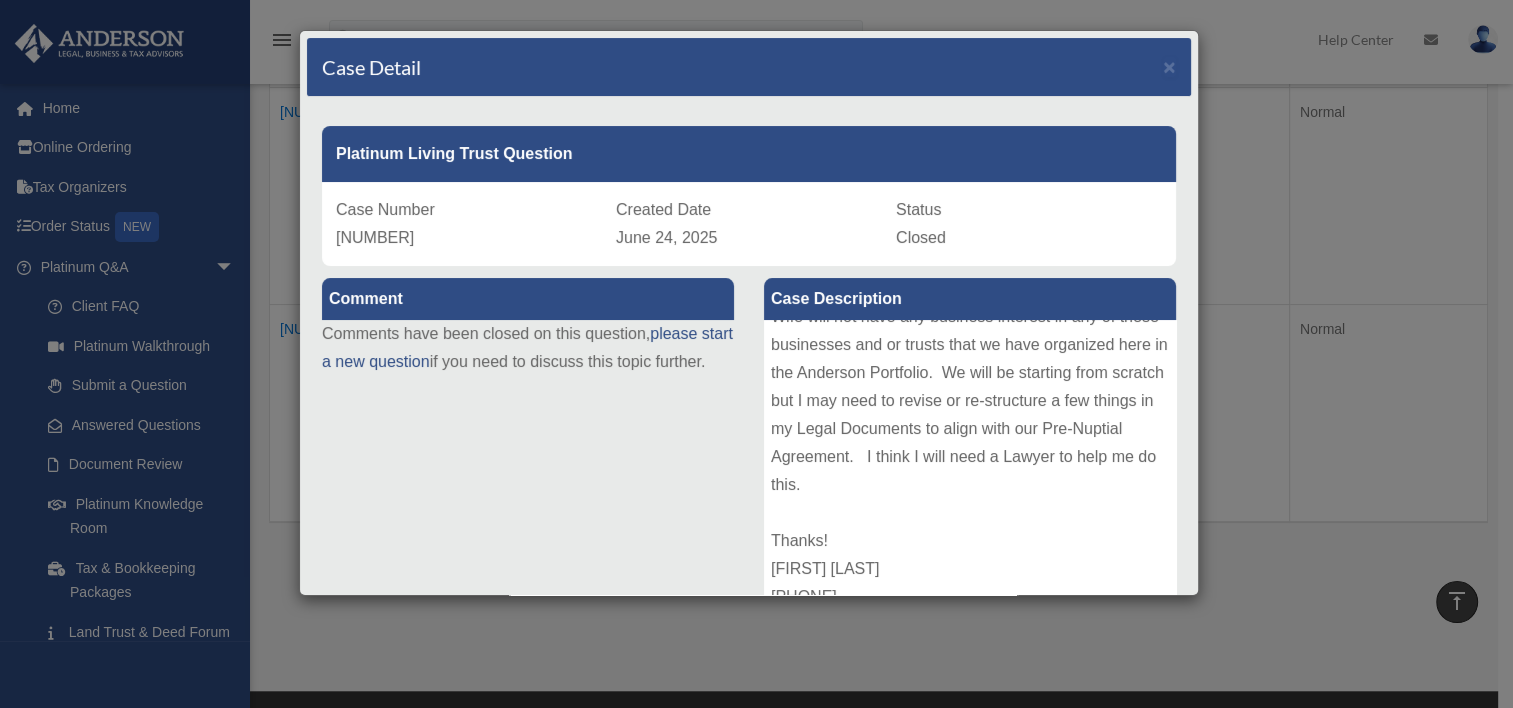 scroll, scrollTop: 162, scrollLeft: 0, axis: vertical 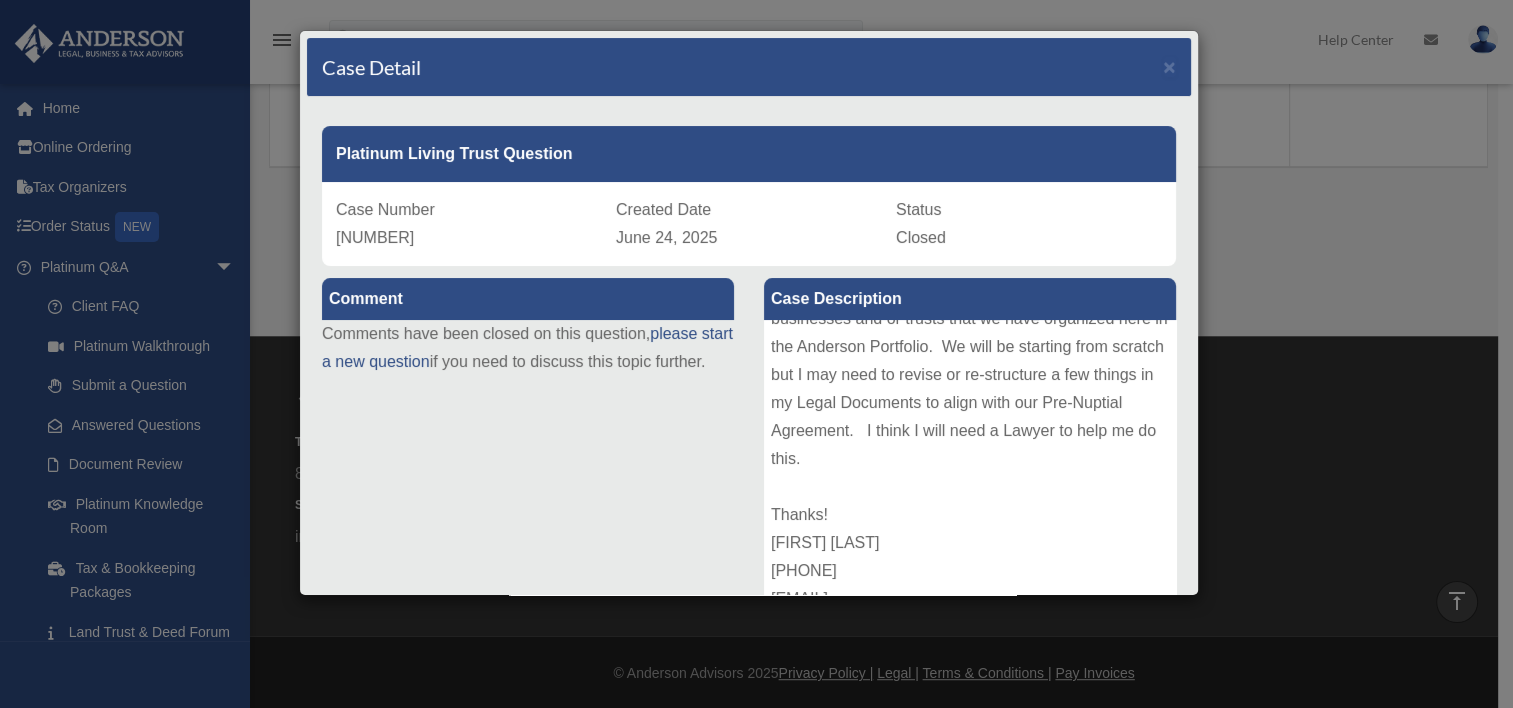 click on "Case Detail
×
Platinum Living Trust Question
Case Number
01018948
Created Date
June 24, 2025
Status
Closed
Comment" at bounding box center (756, 354) 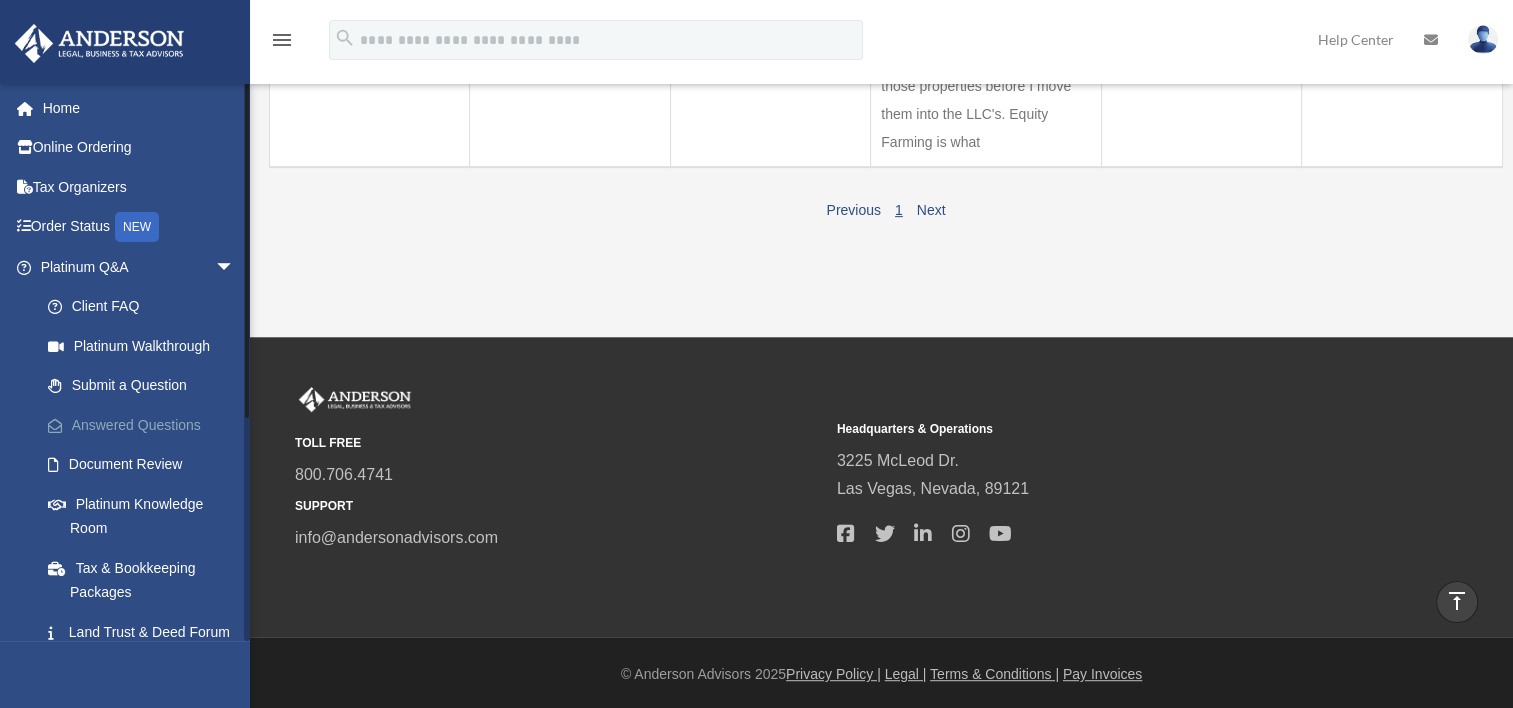 click on "Answered Questions" at bounding box center [146, 425] 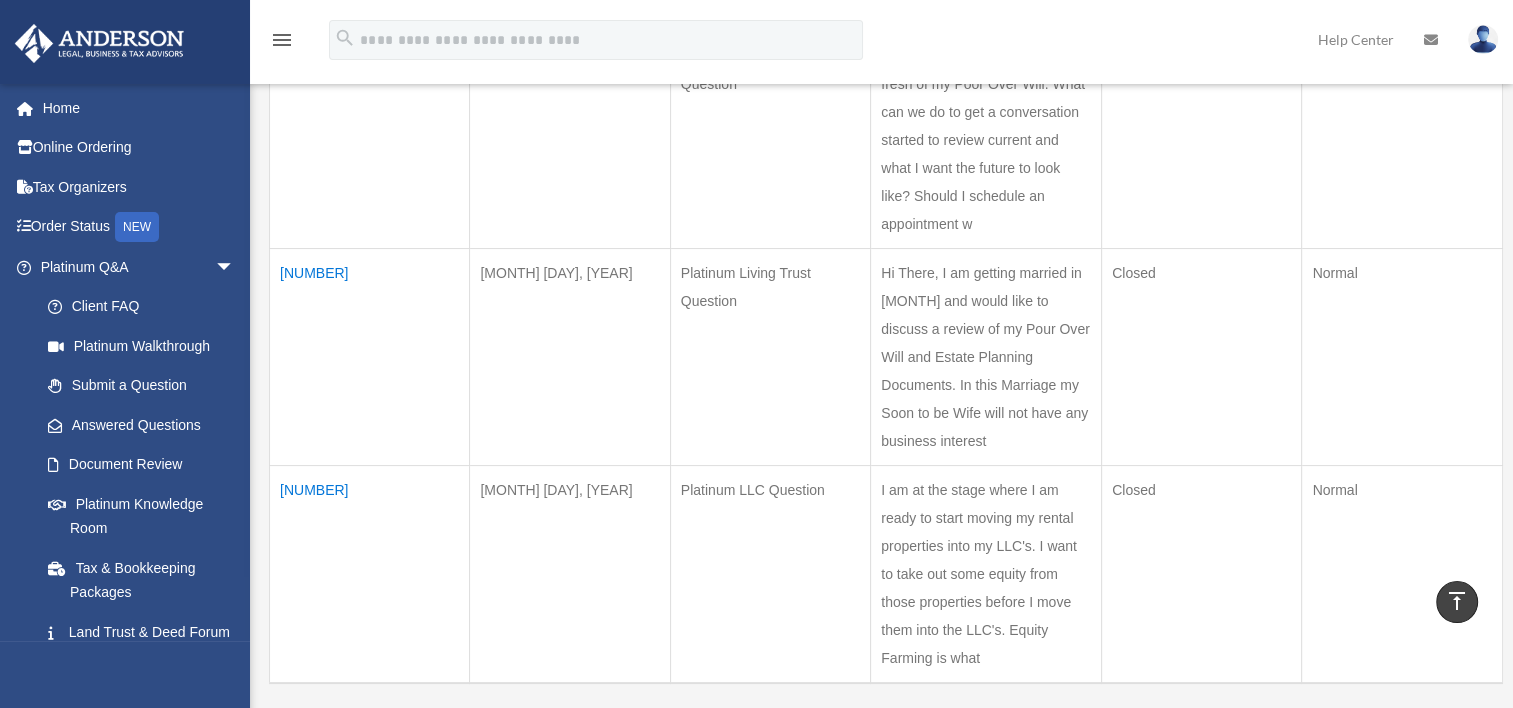 scroll, scrollTop: 155, scrollLeft: 0, axis: vertical 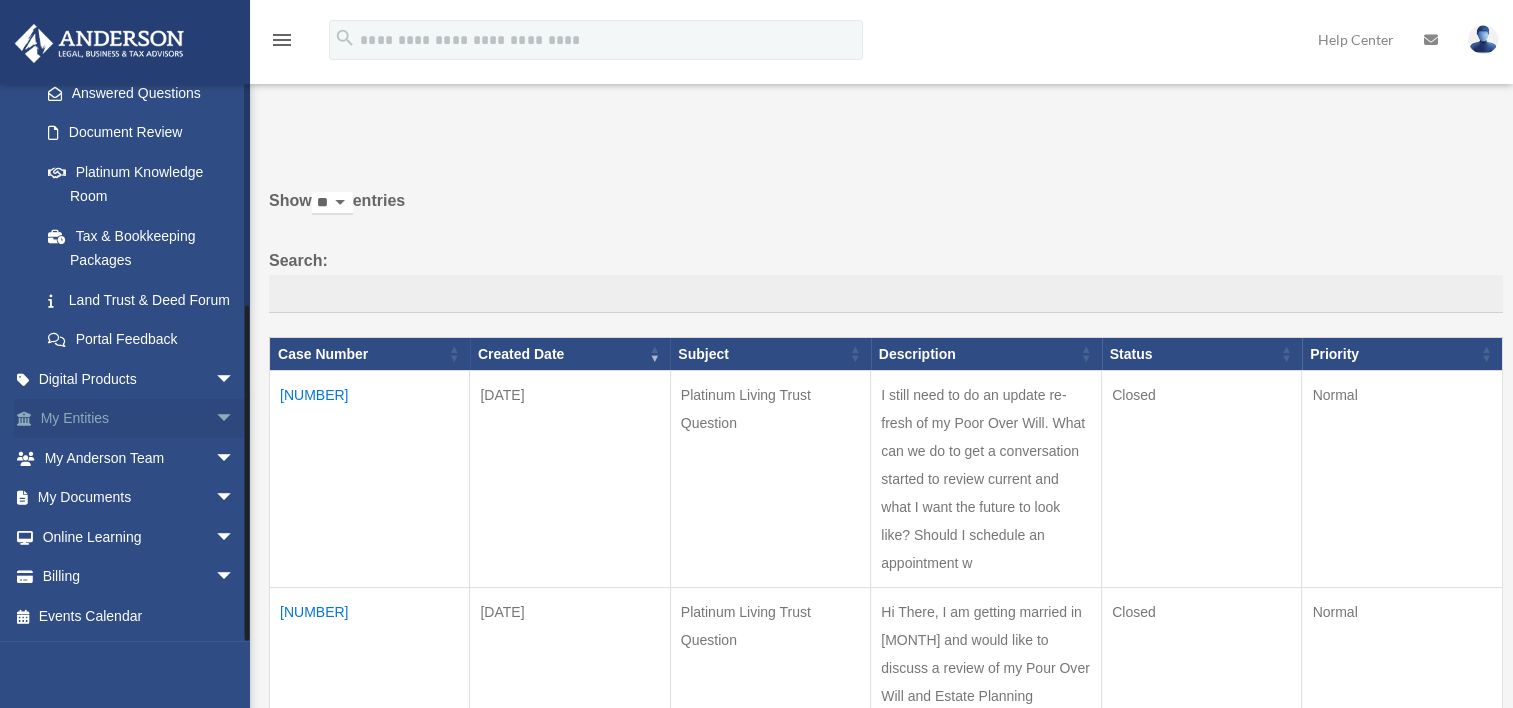 click on "My Entities arrow_drop_down" at bounding box center [139, 419] 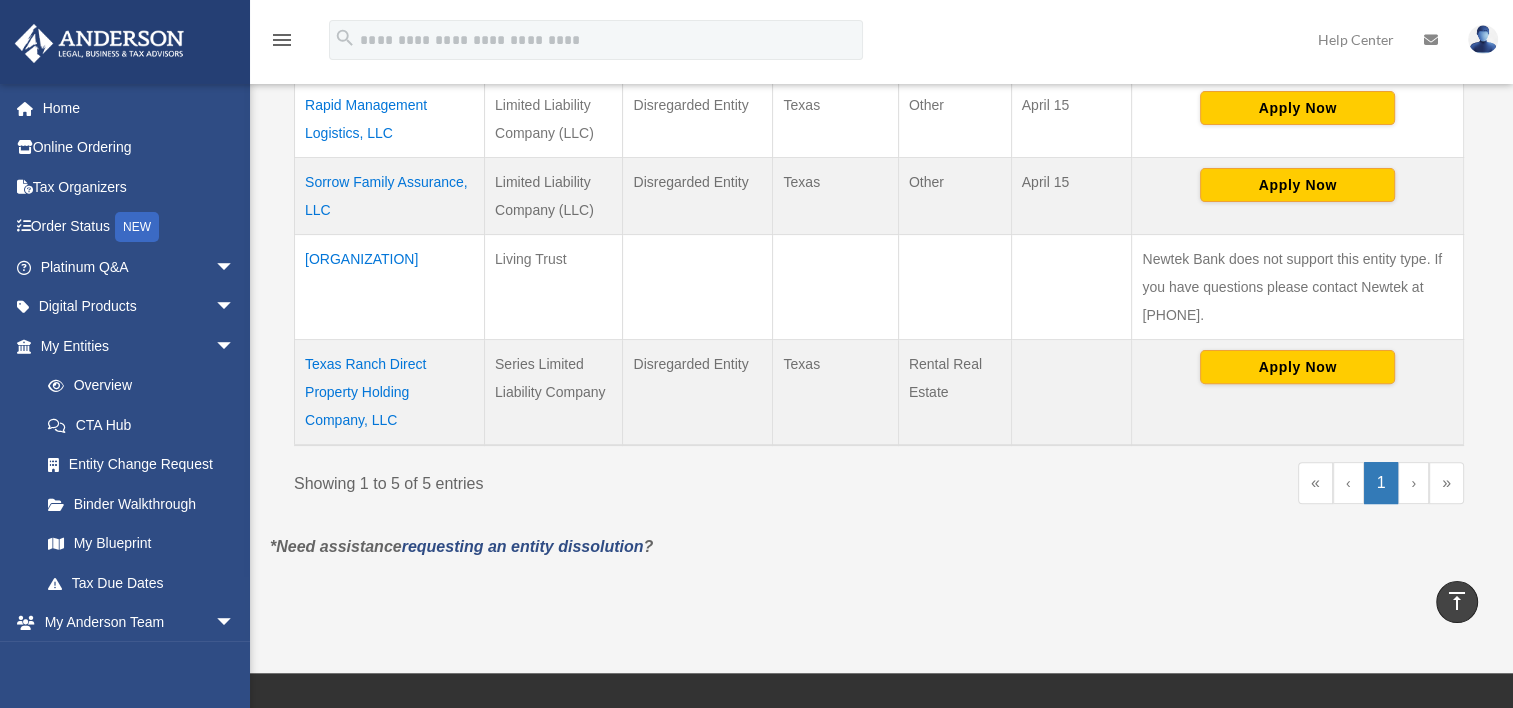 scroll, scrollTop: 600, scrollLeft: 0, axis: vertical 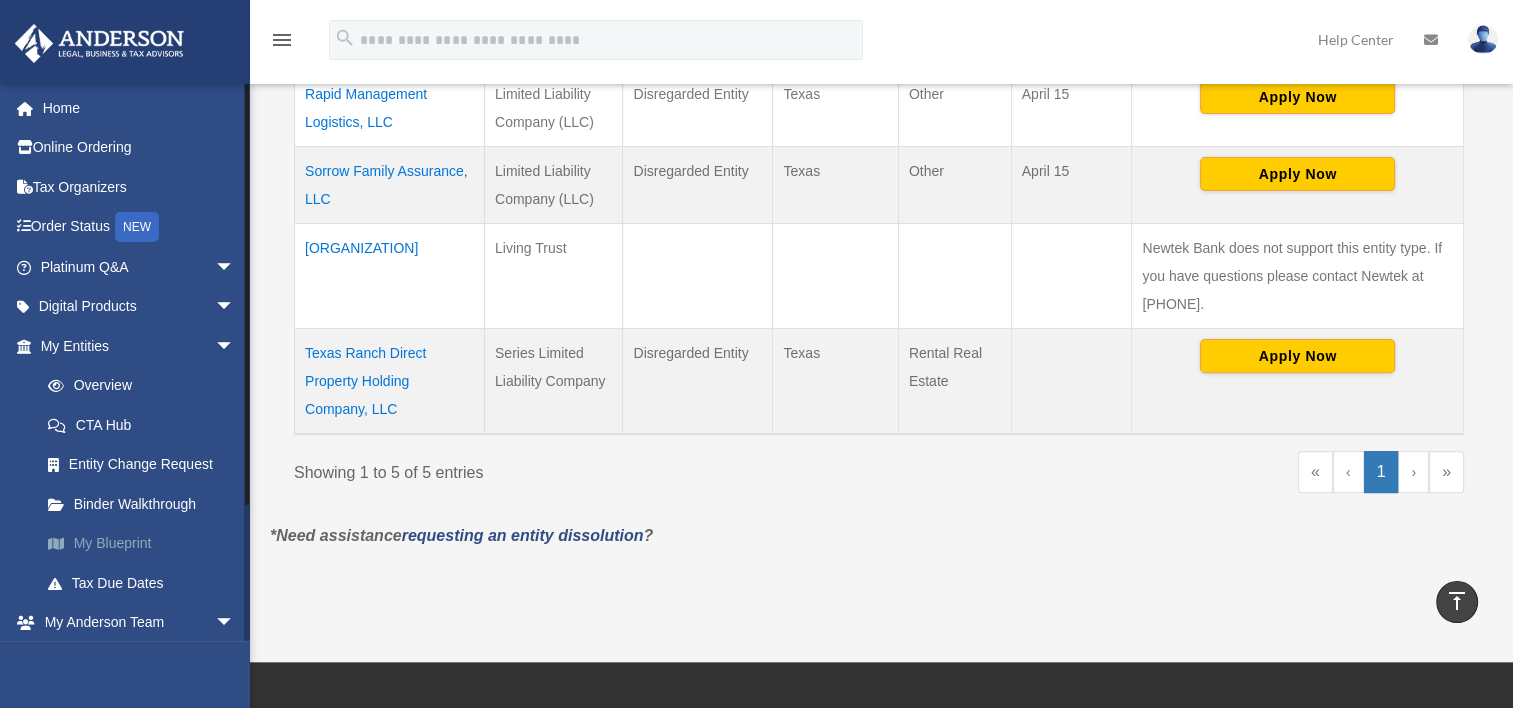 click on "My Blueprint" at bounding box center [146, 544] 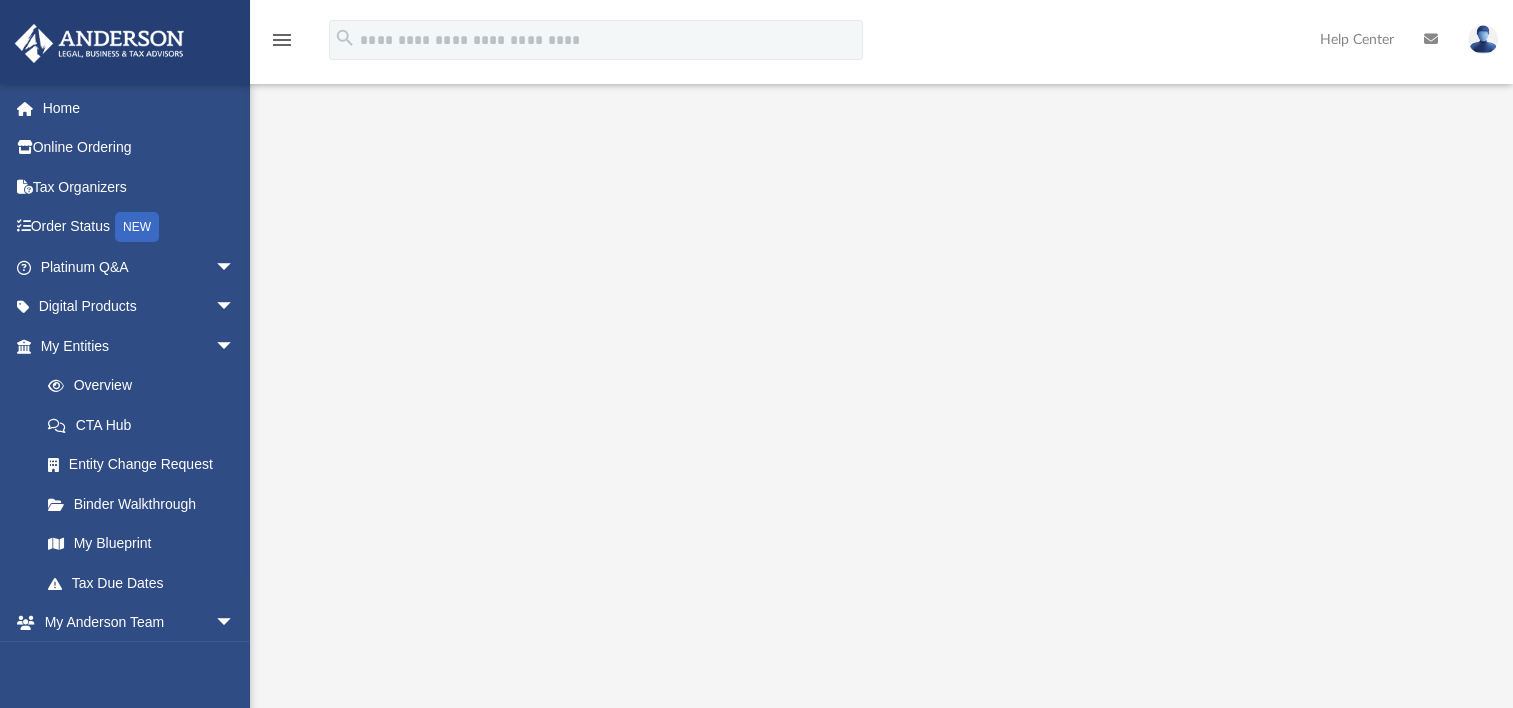 scroll, scrollTop: 0, scrollLeft: 0, axis: both 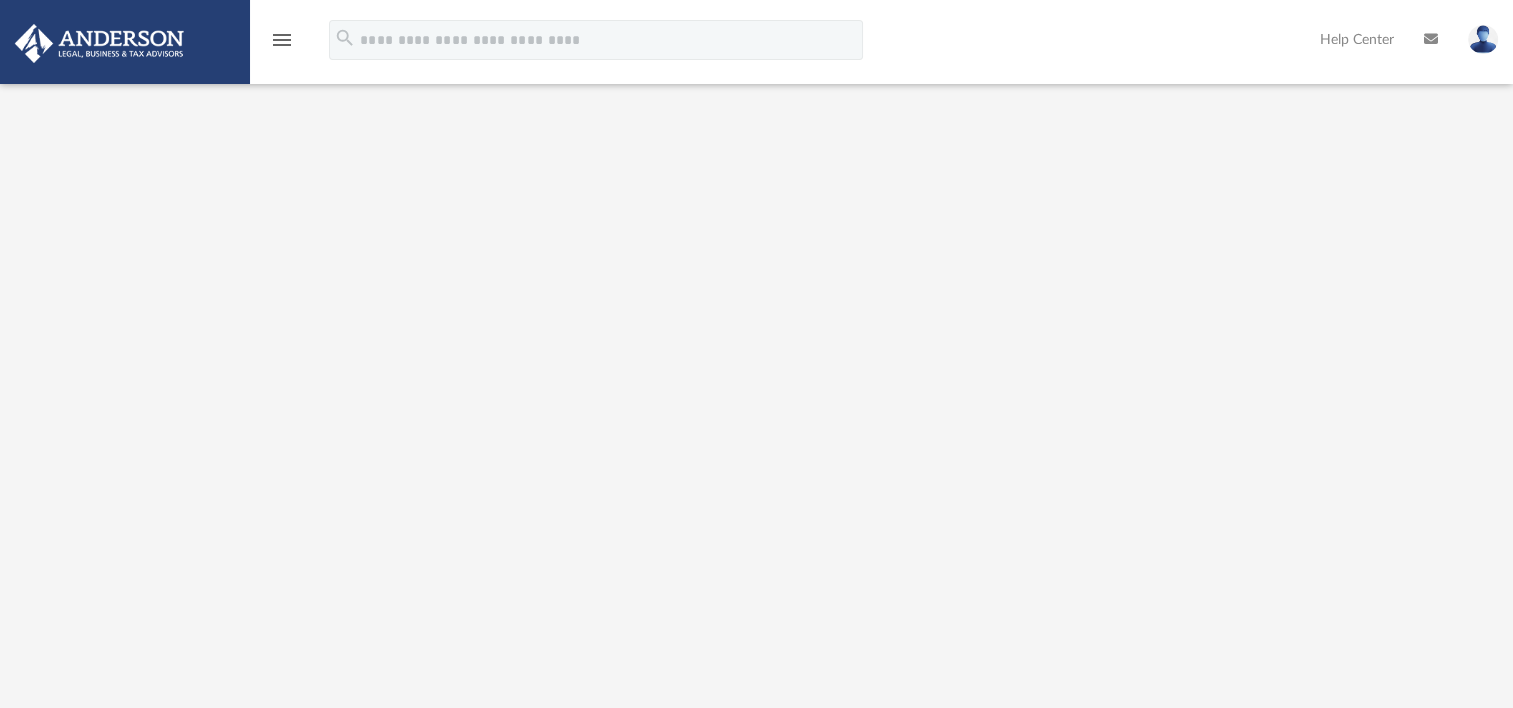 click on "menu" at bounding box center (282, 40) 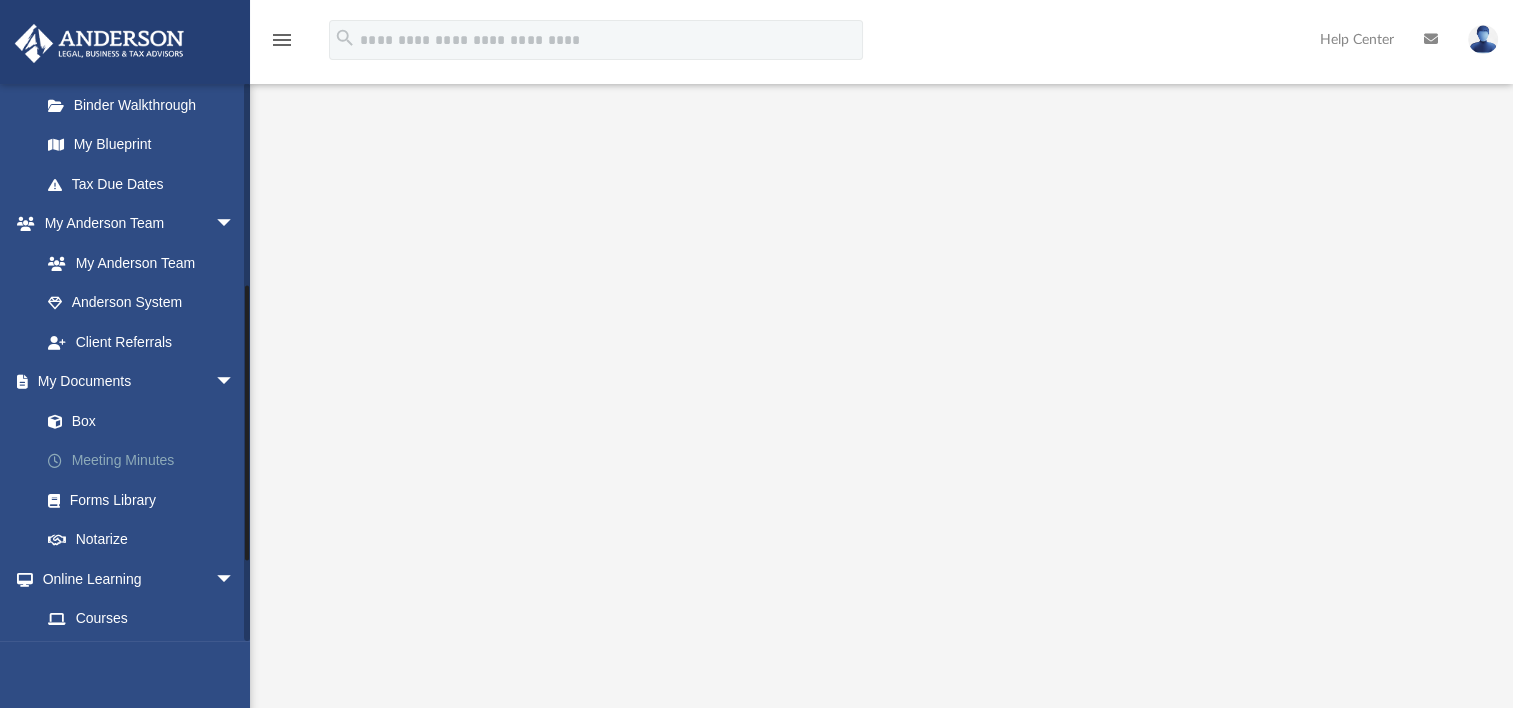 scroll, scrollTop: 400, scrollLeft: 0, axis: vertical 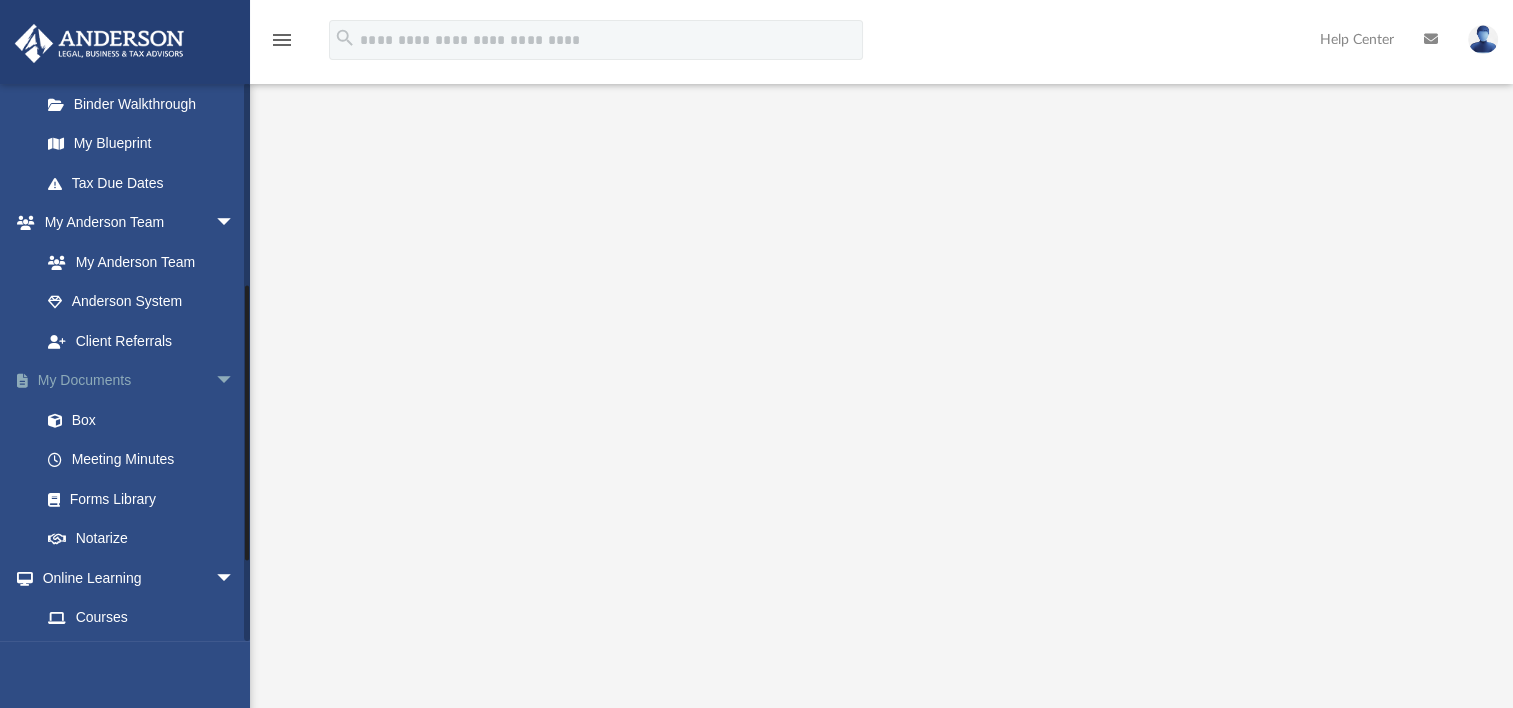 click on "My Documents arrow_drop_down" at bounding box center [139, 381] 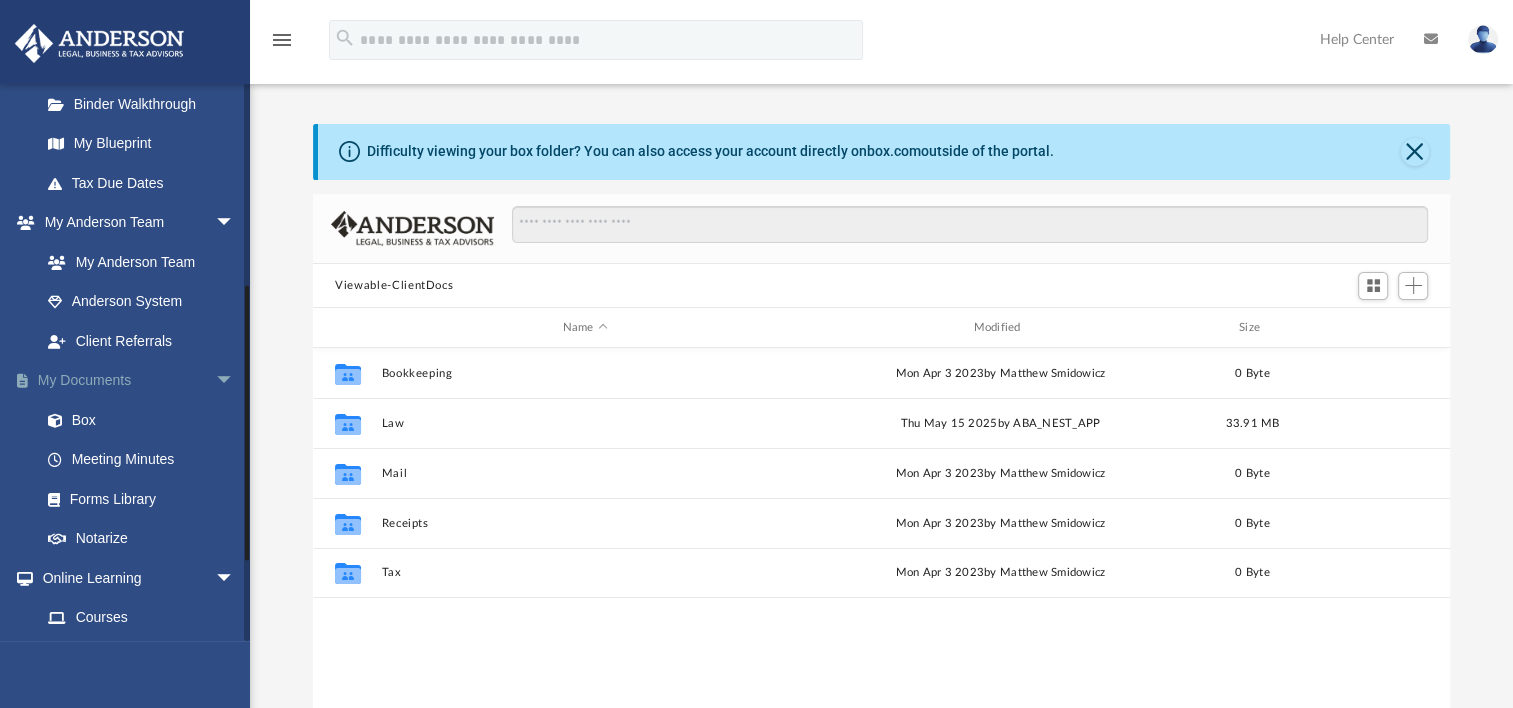 scroll, scrollTop: 16, scrollLeft: 16, axis: both 